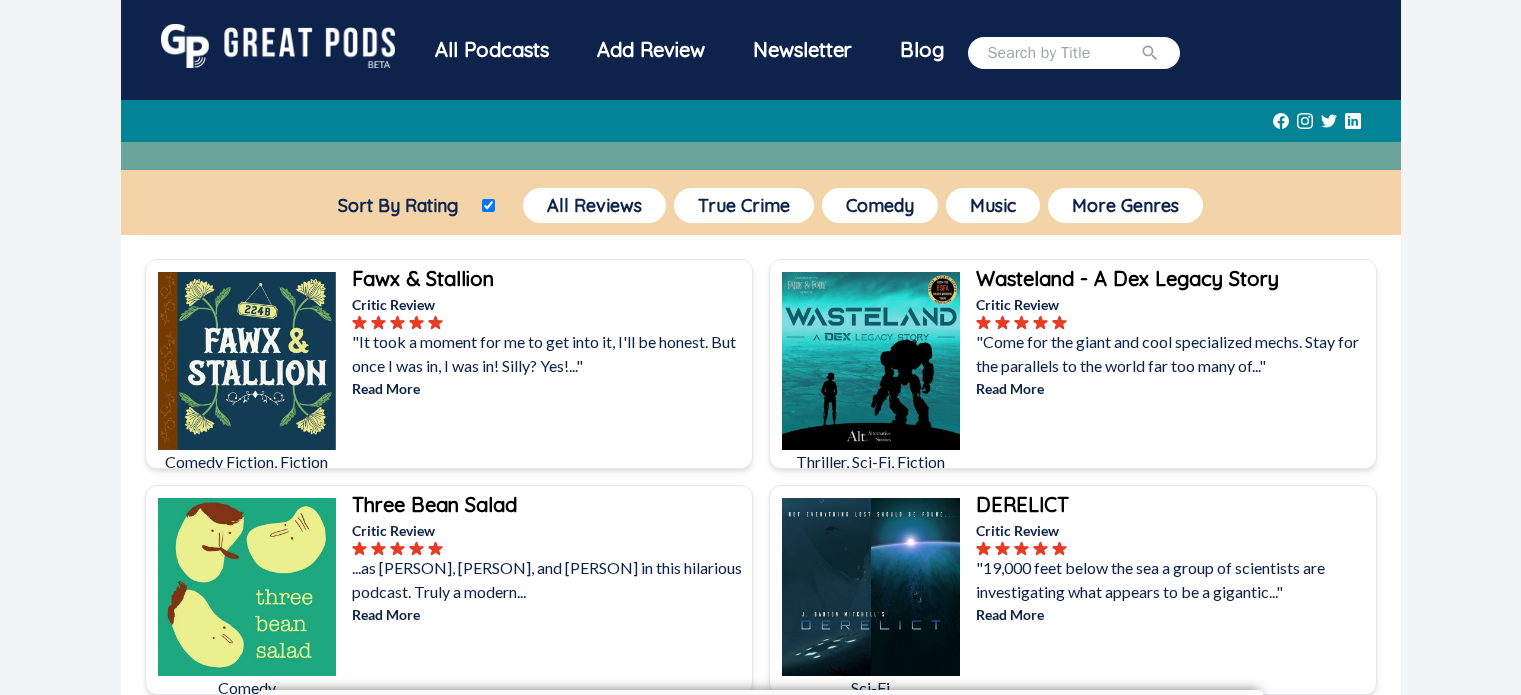 scroll, scrollTop: 3864, scrollLeft: 0, axis: vertical 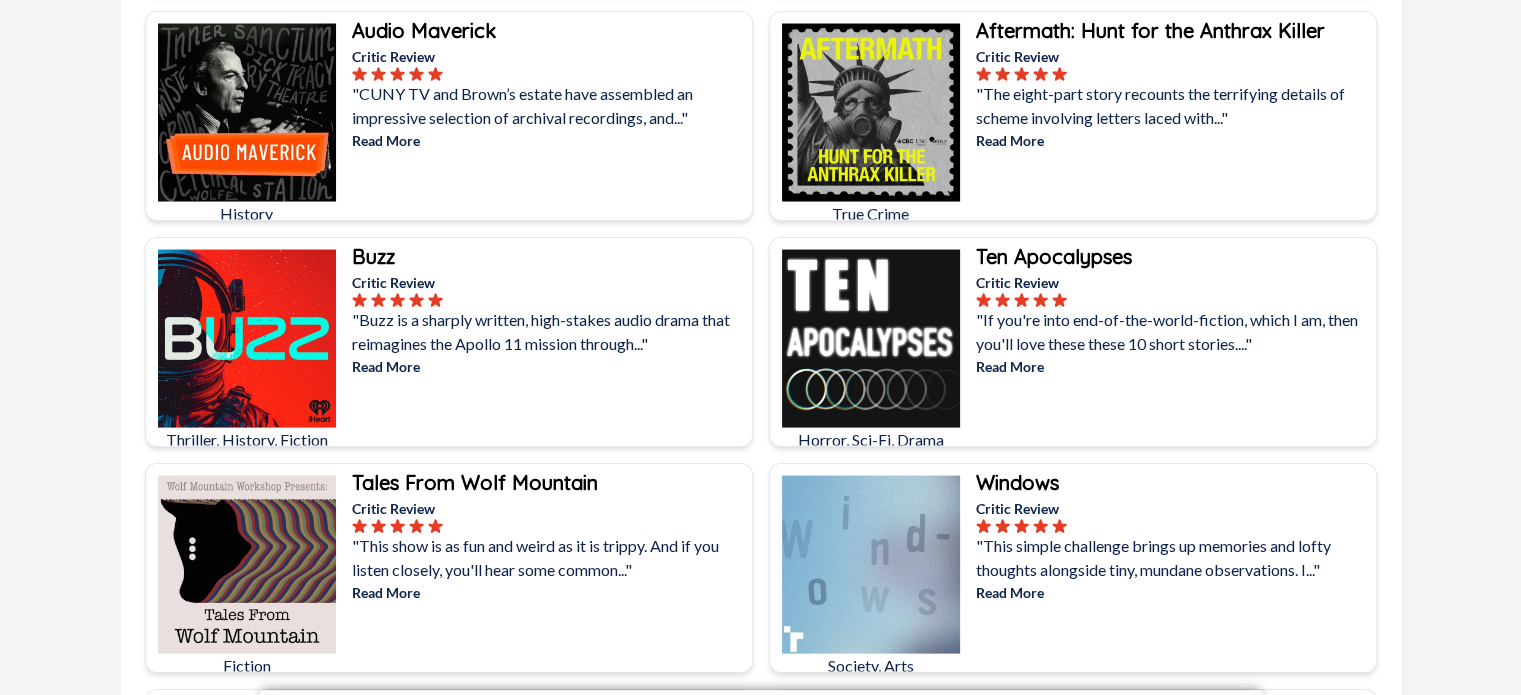 click at bounding box center [871, 339] 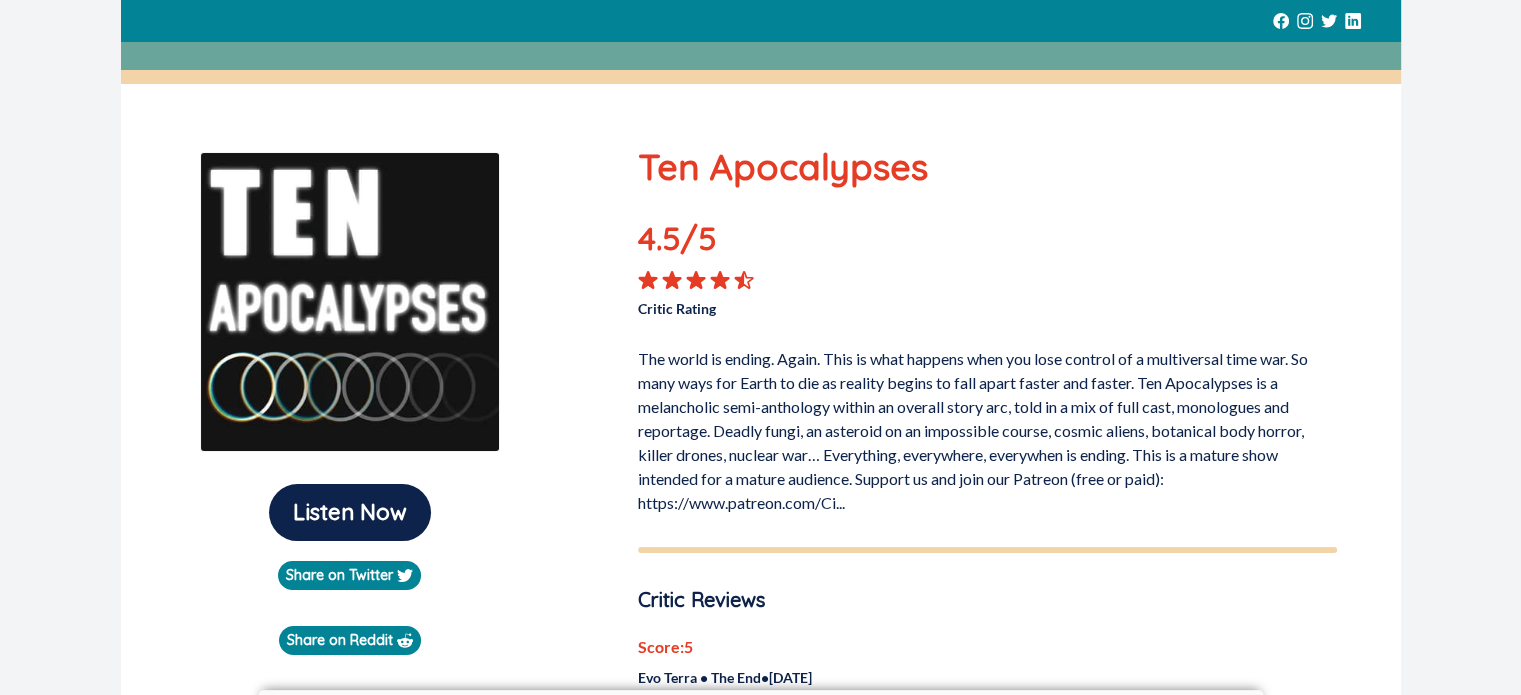 scroll, scrollTop: 0, scrollLeft: 0, axis: both 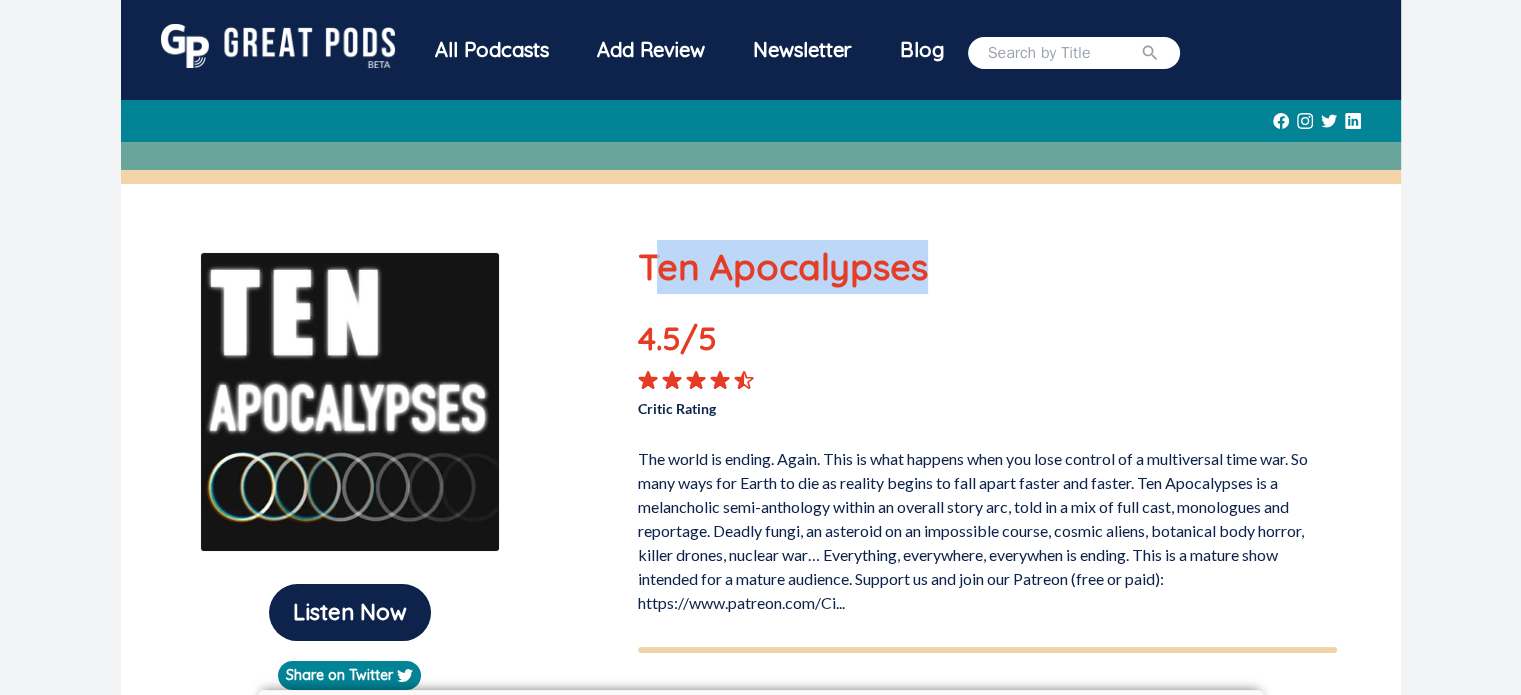 drag, startPoint x: 650, startPoint y: 263, endPoint x: 924, endPoint y: 280, distance: 274.52686 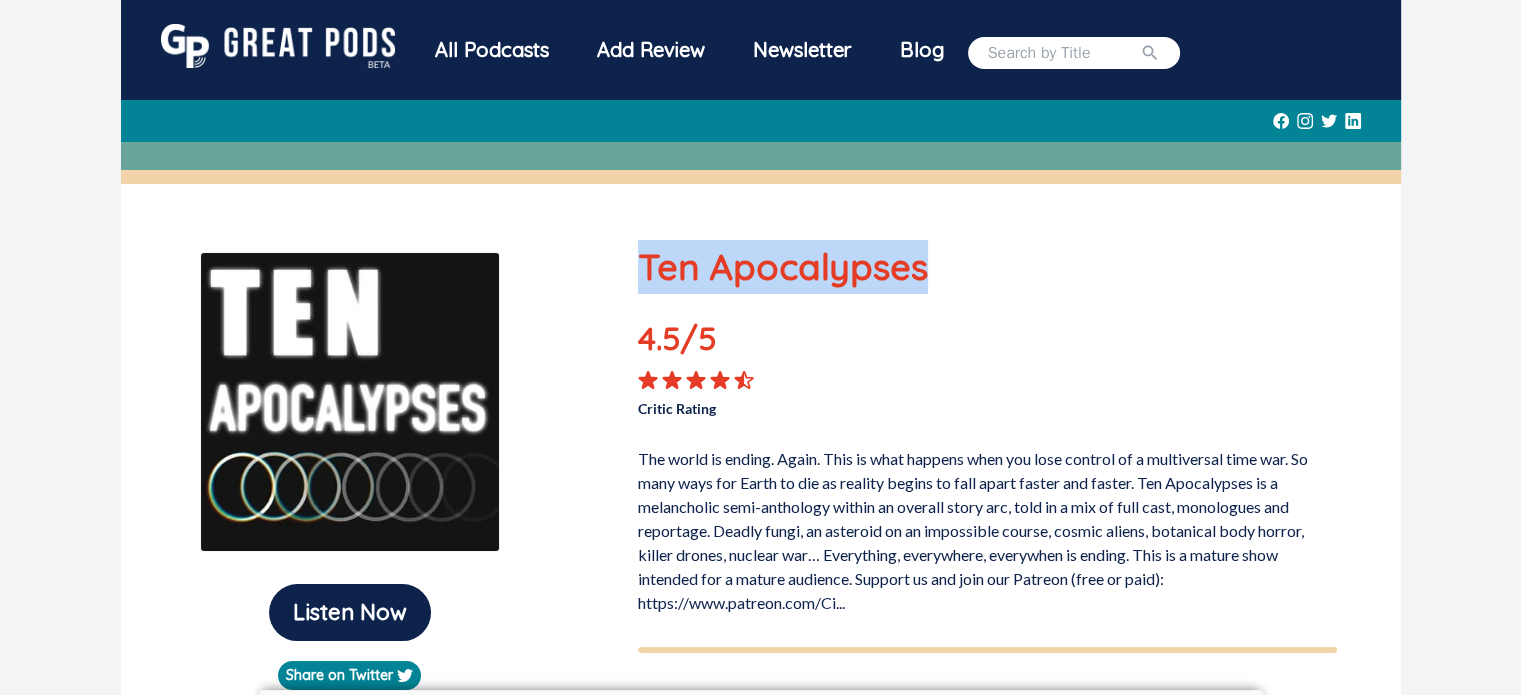 drag, startPoint x: 646, startPoint y: 274, endPoint x: 924, endPoint y: 270, distance: 278.02878 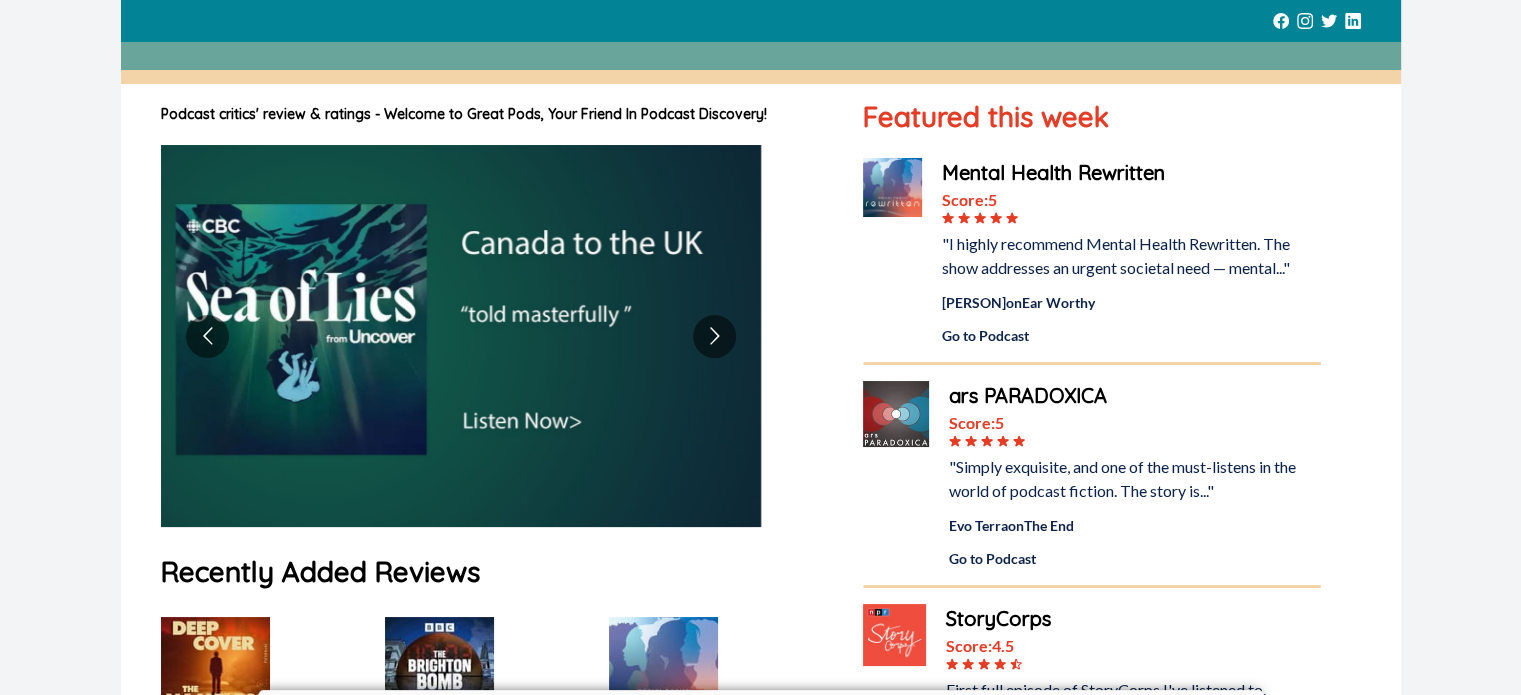 scroll, scrollTop: 33, scrollLeft: 0, axis: vertical 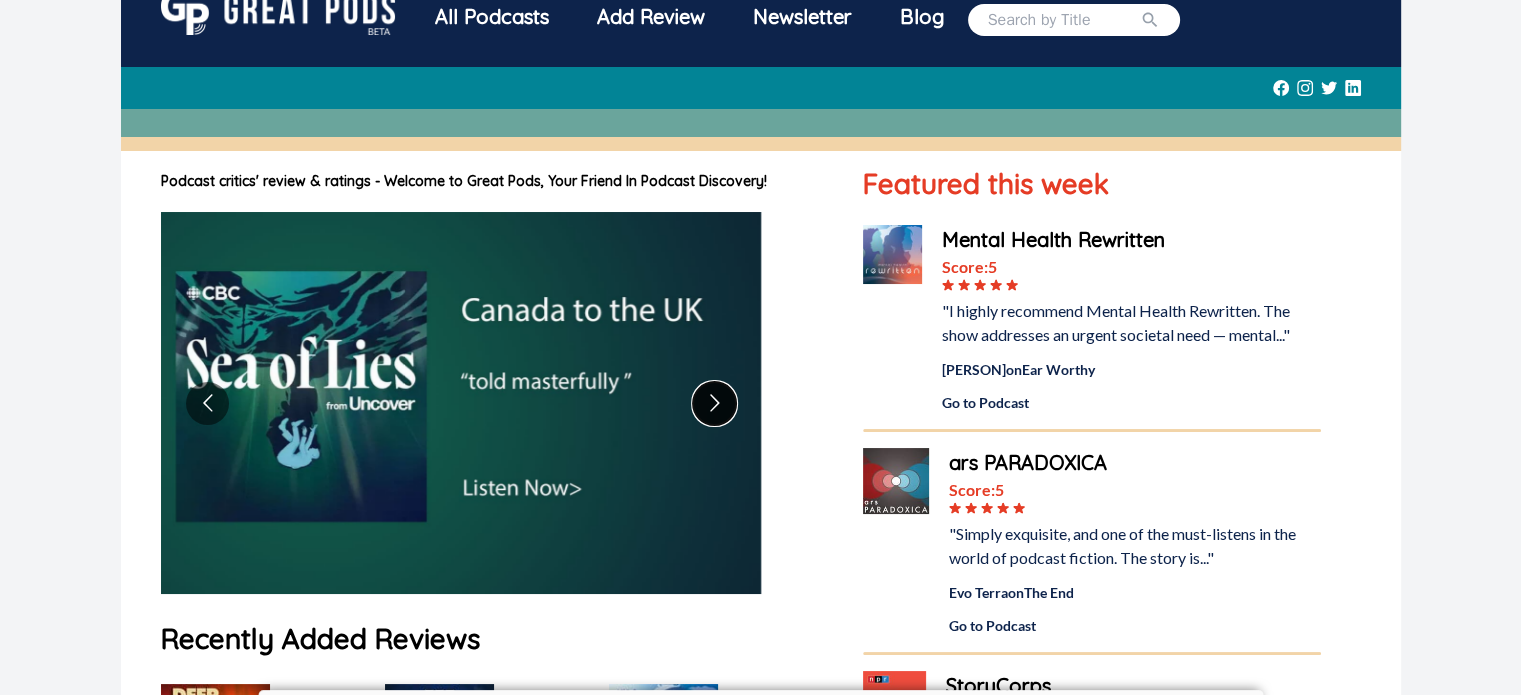 click at bounding box center [714, 403] 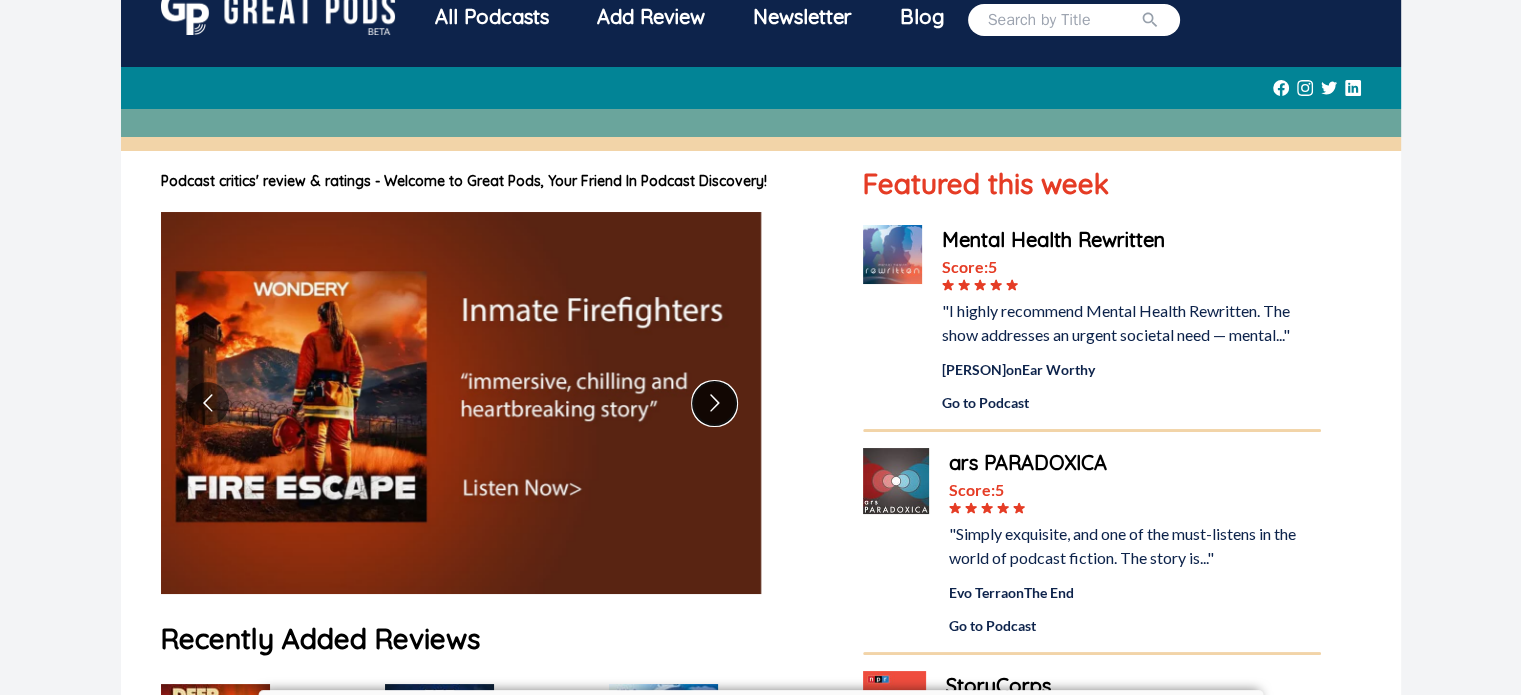 click at bounding box center [714, 403] 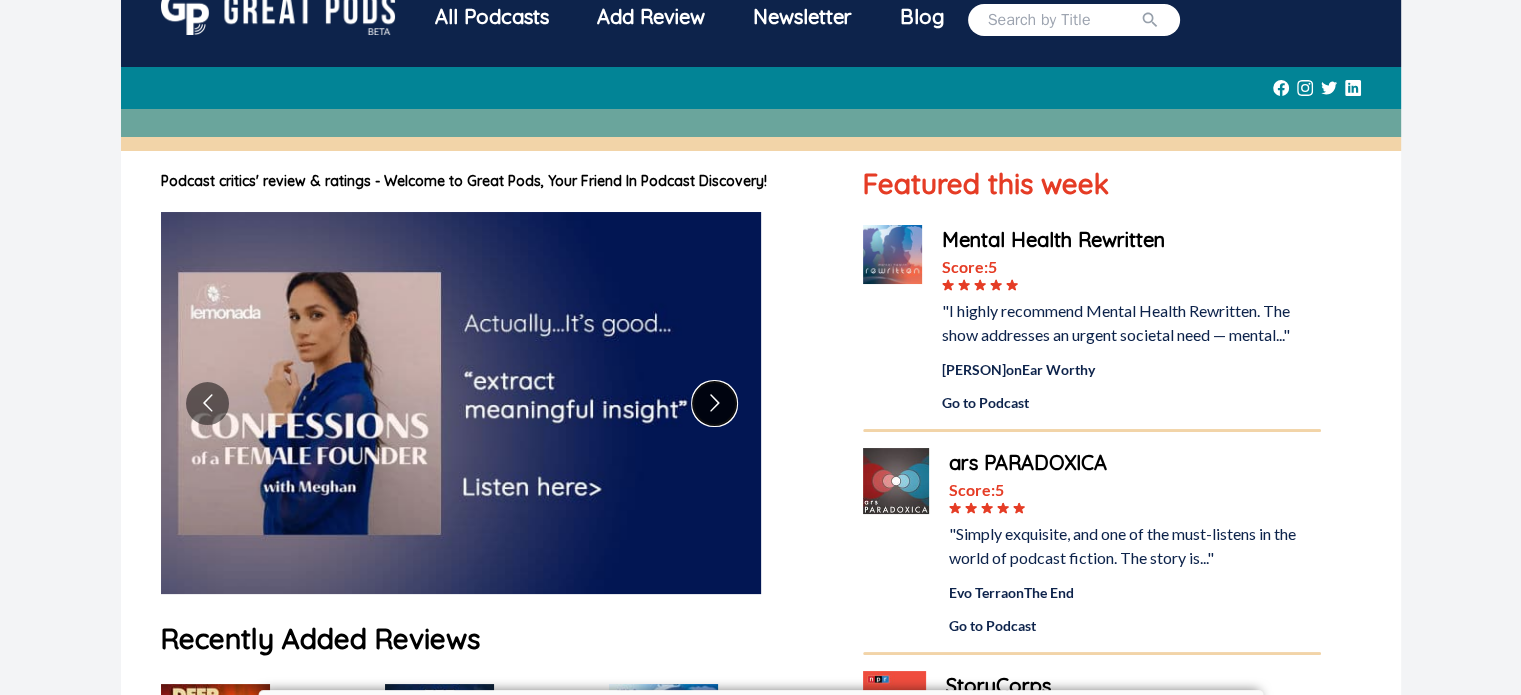 click at bounding box center (714, 403) 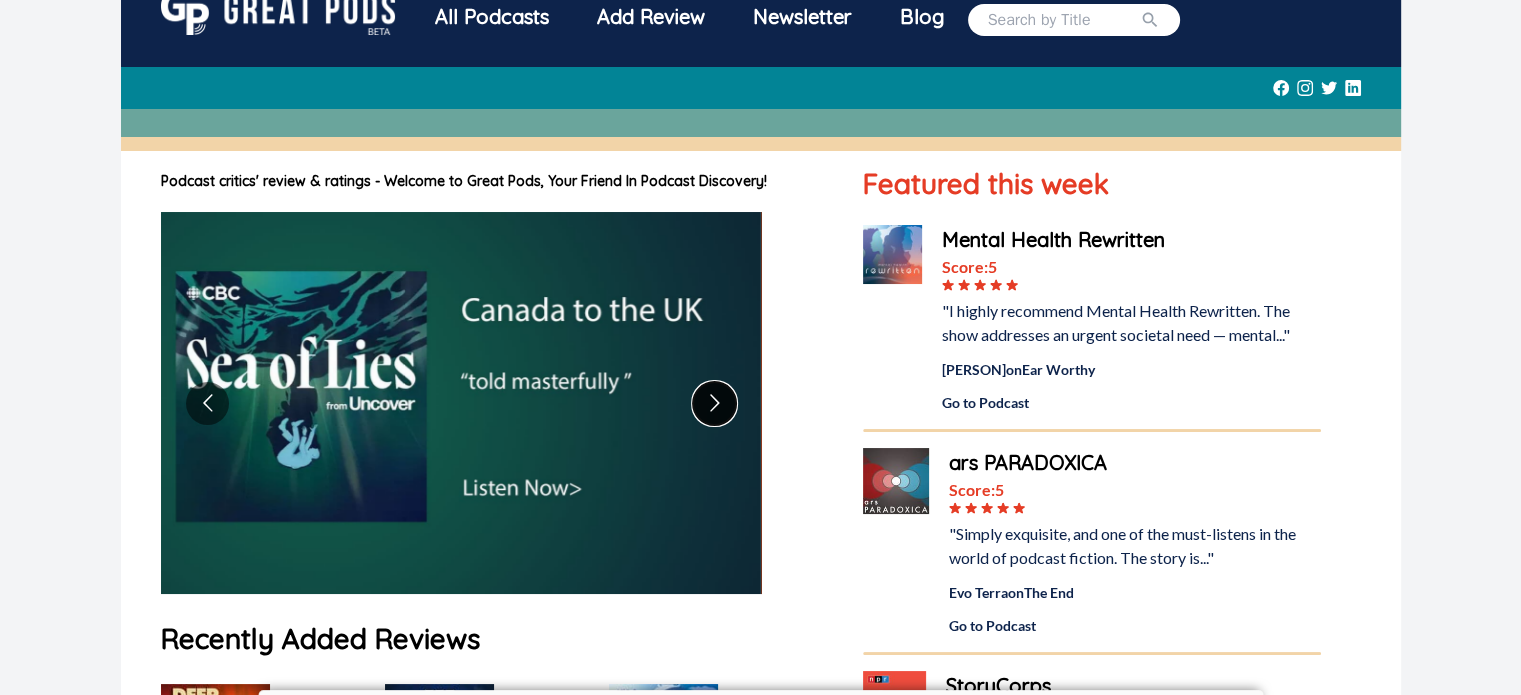 click at bounding box center (714, 403) 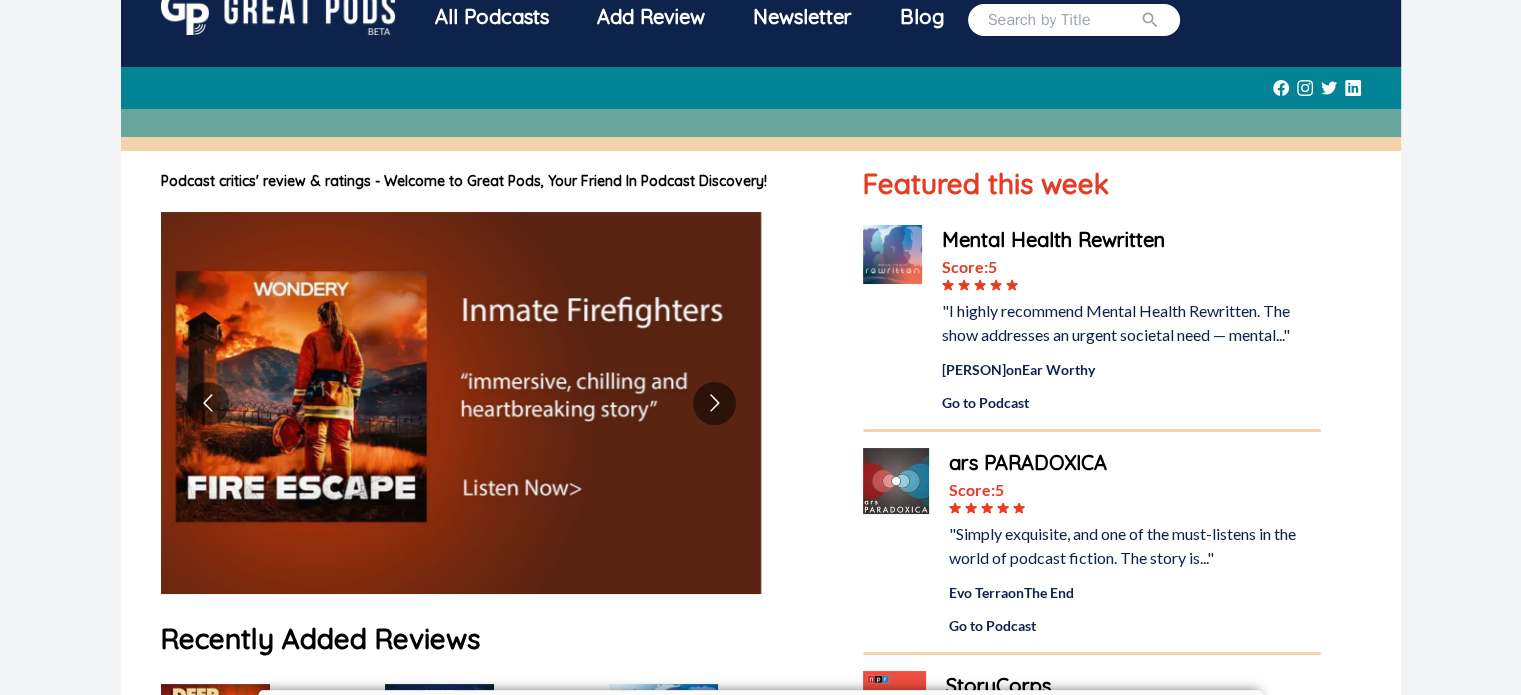 click on "Mental Health Rewritten" at bounding box center (1131, 240) 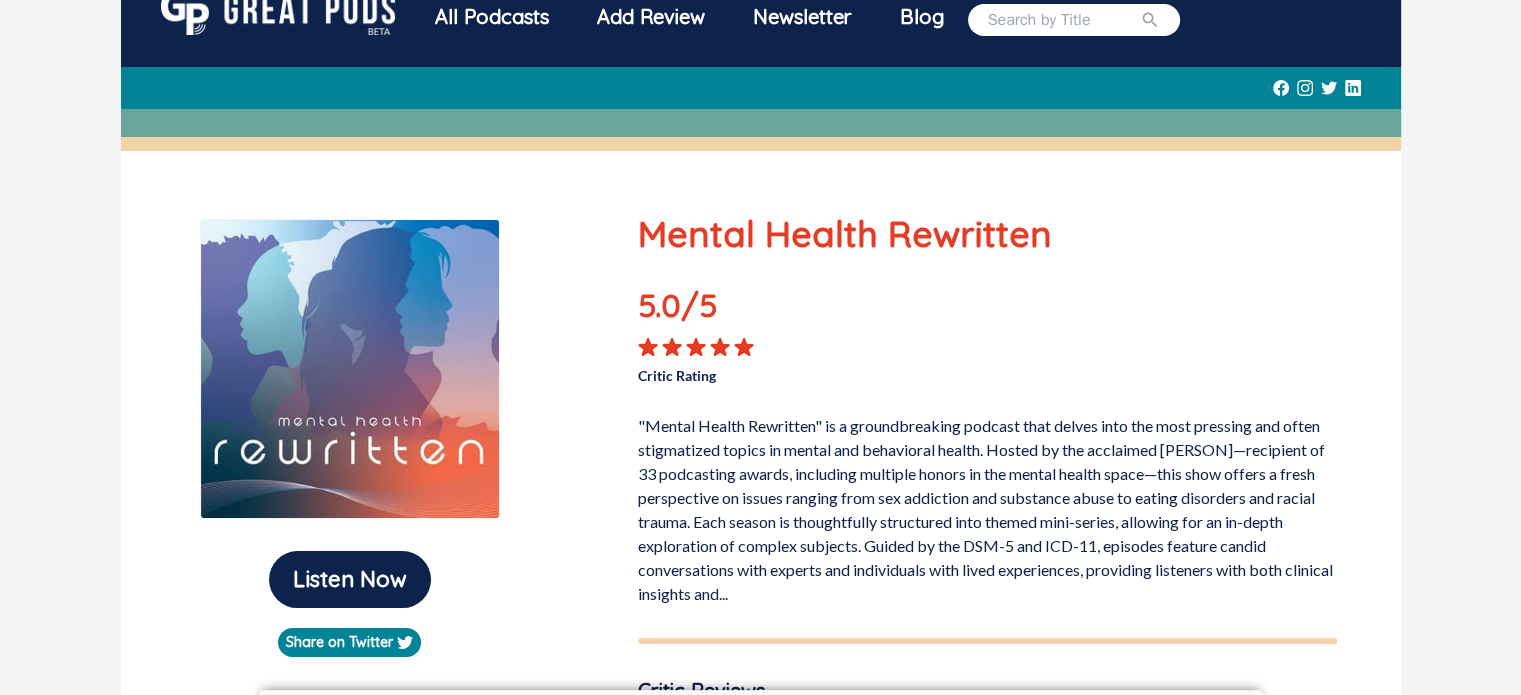 scroll, scrollTop: 0, scrollLeft: 0, axis: both 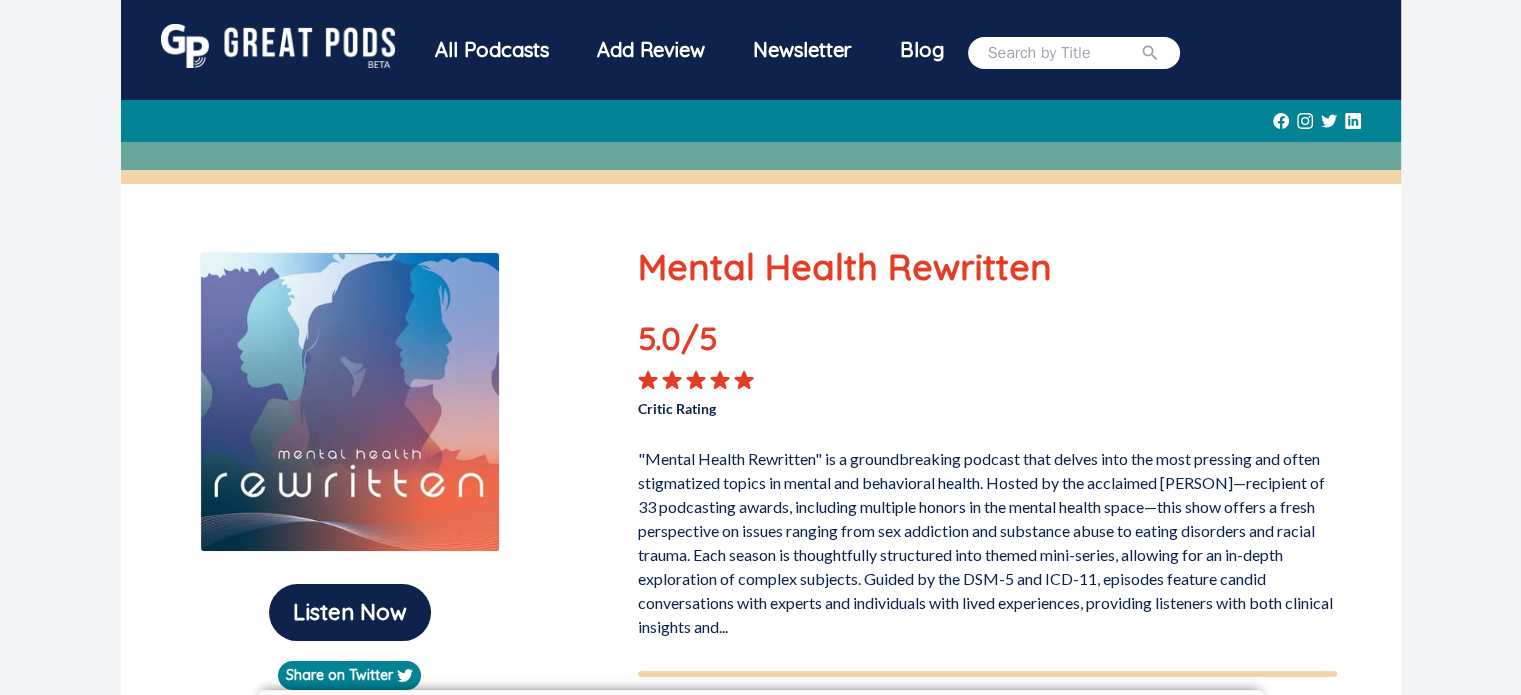 click at bounding box center [1064, 53] 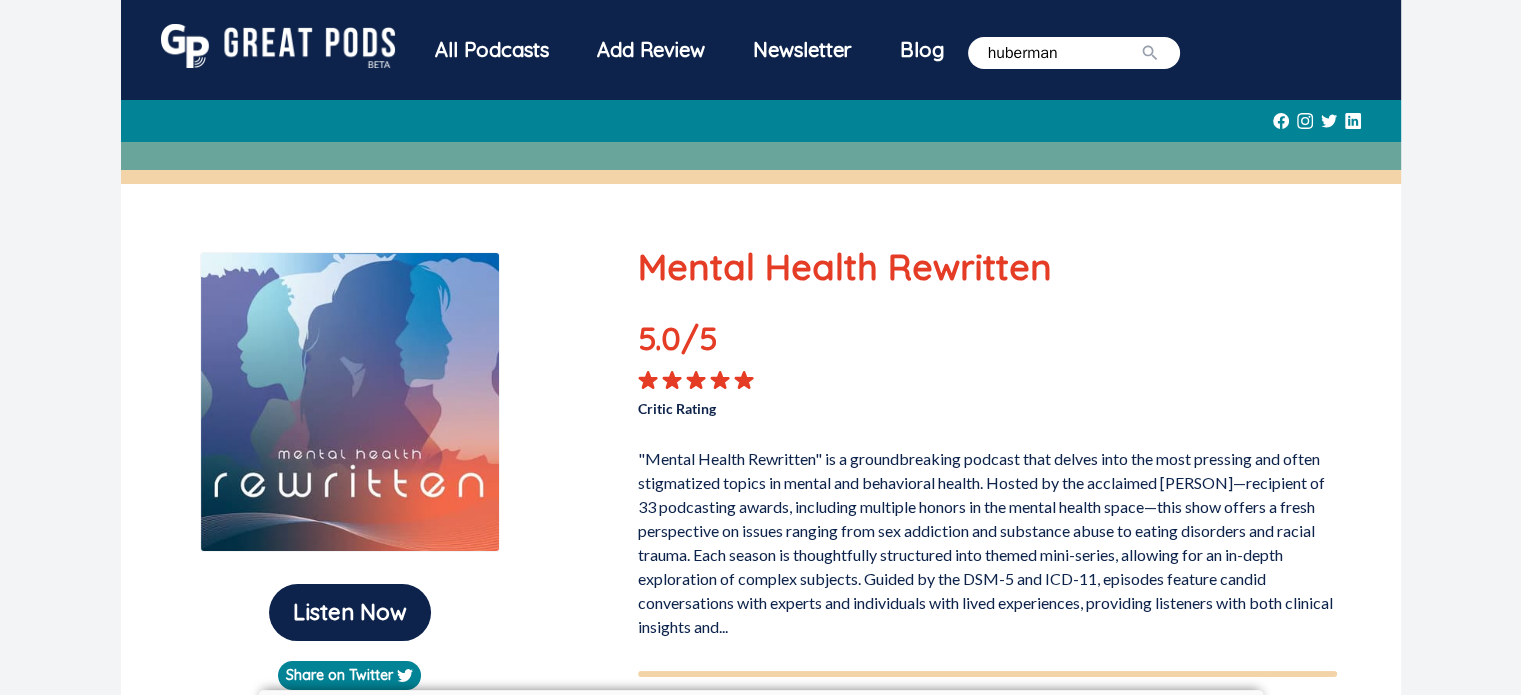 type on "huberman" 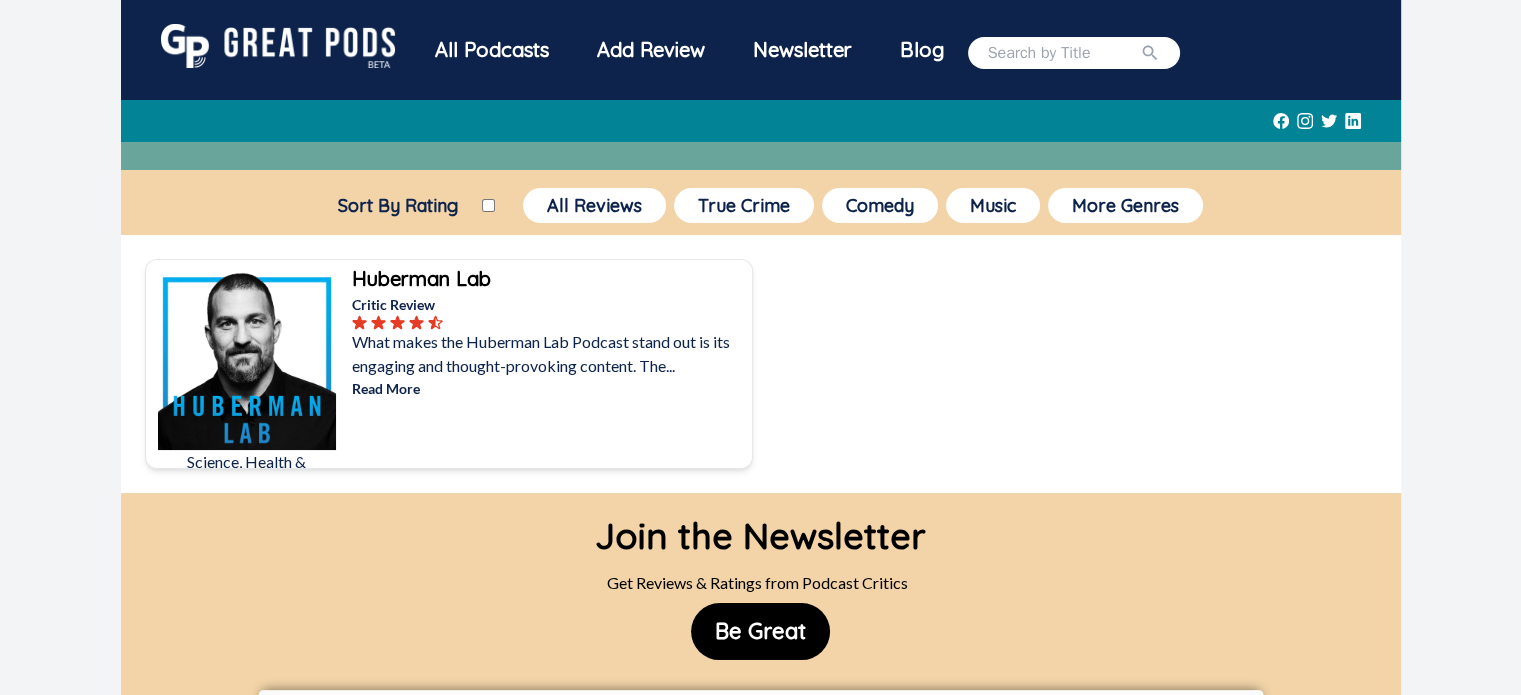 click on "Huberman Lab" at bounding box center (421, 278) 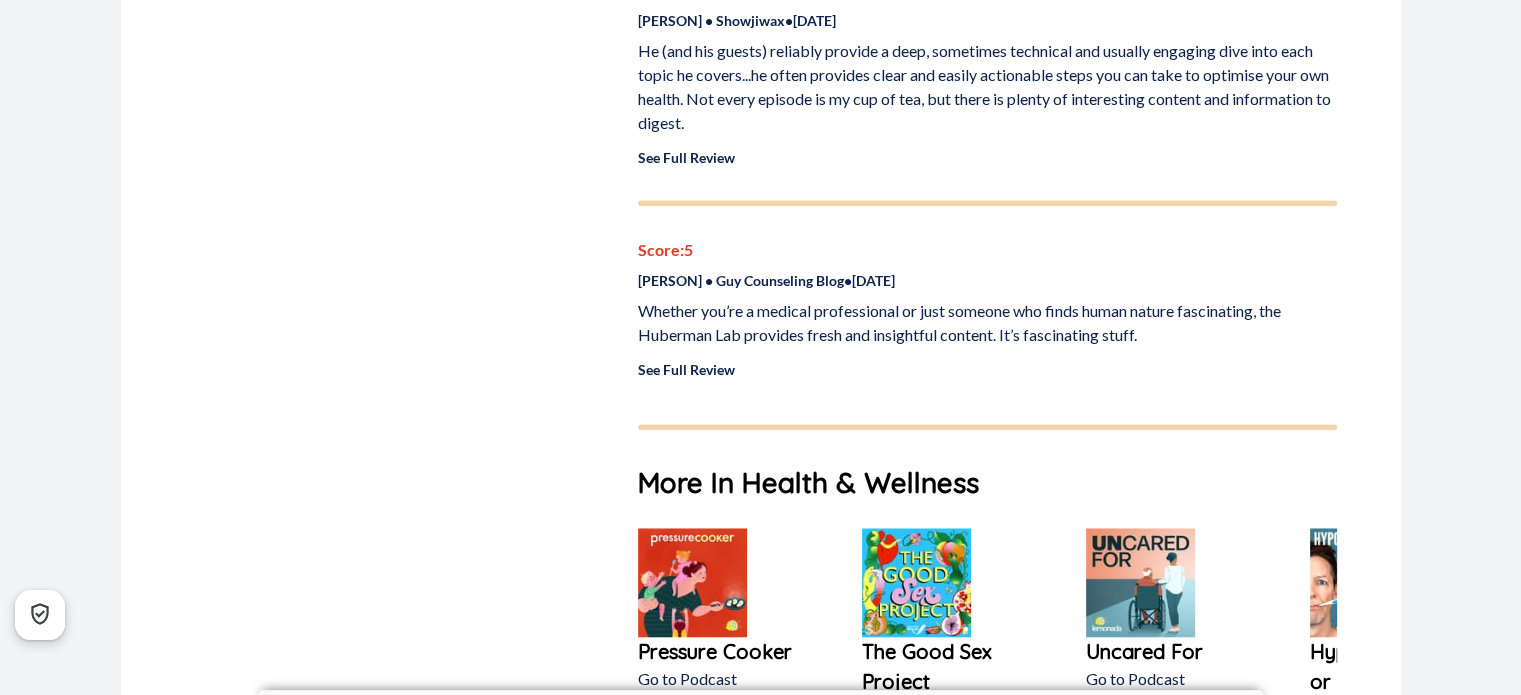 scroll, scrollTop: 1700, scrollLeft: 0, axis: vertical 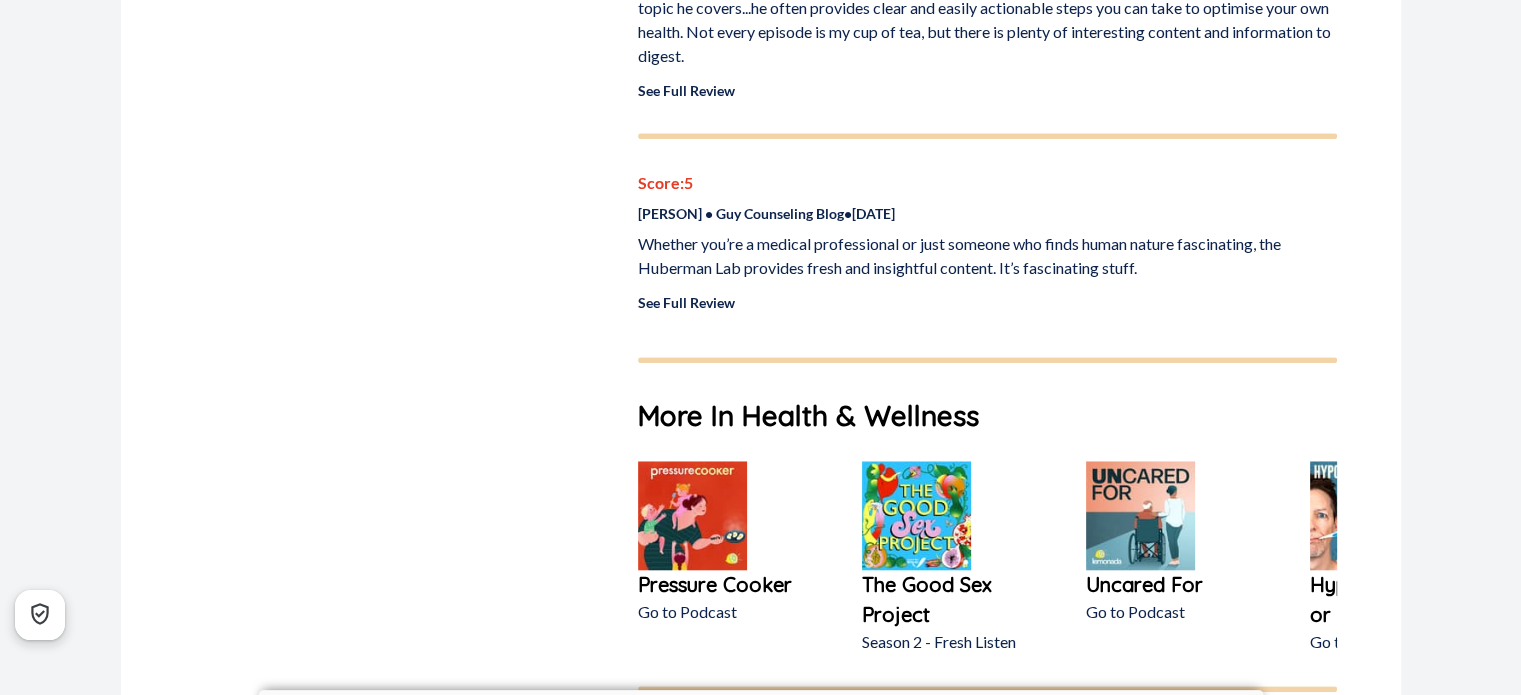 click at bounding box center [1140, 515] 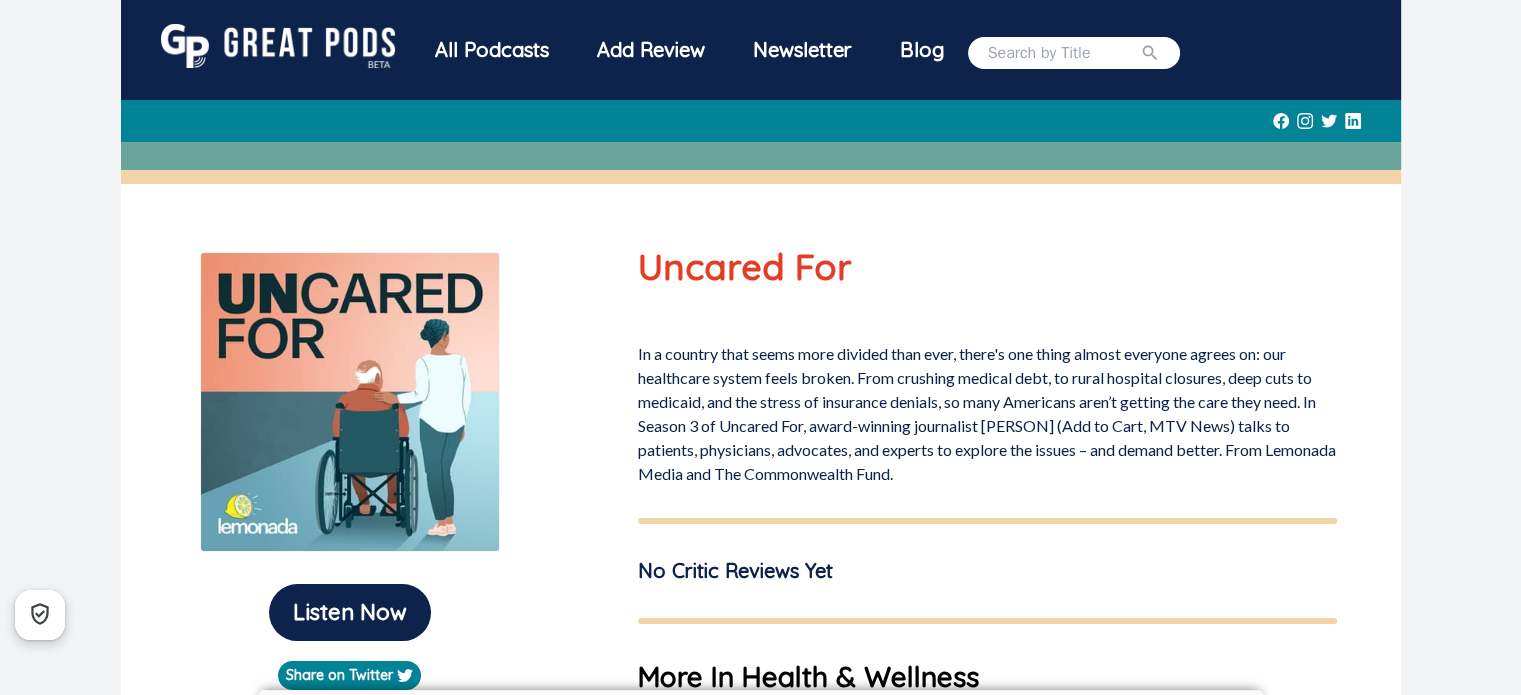 click at bounding box center [1064, 53] 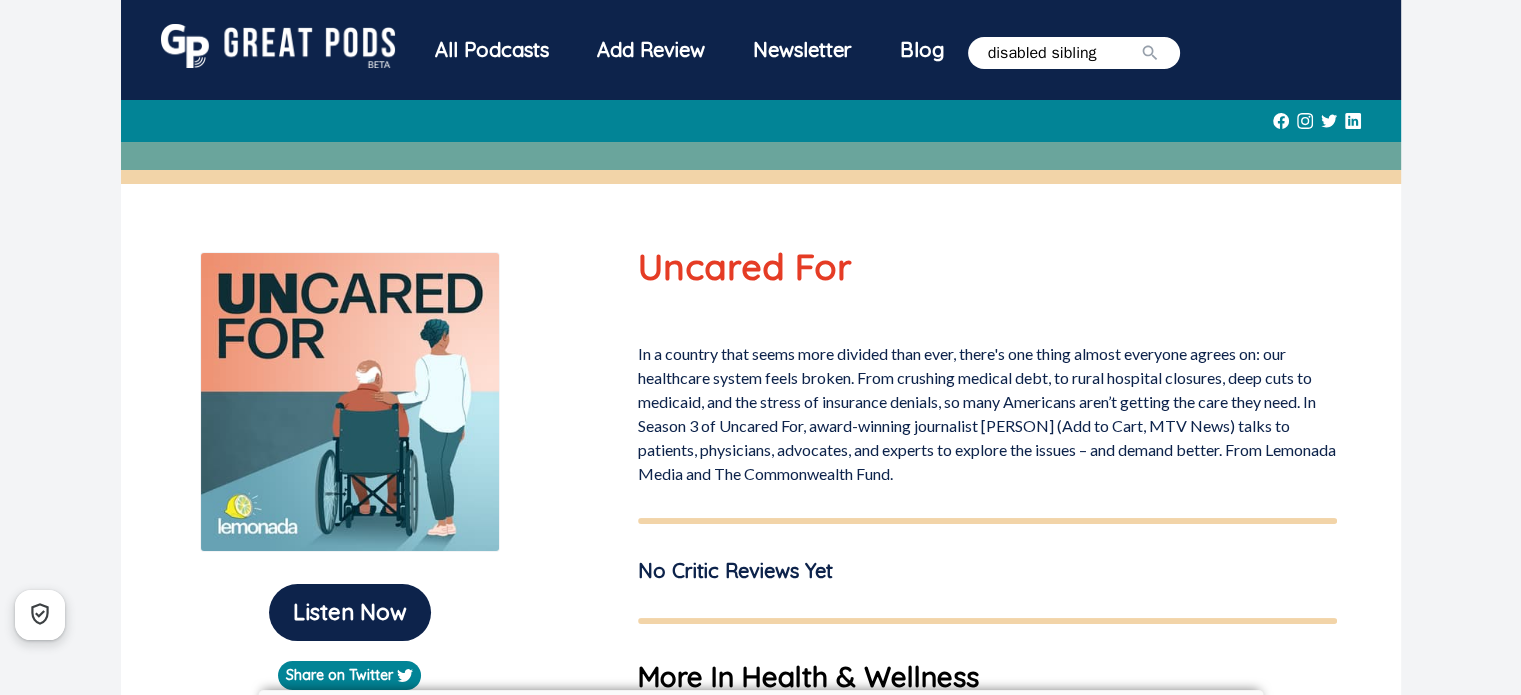 type on "disabled sibling" 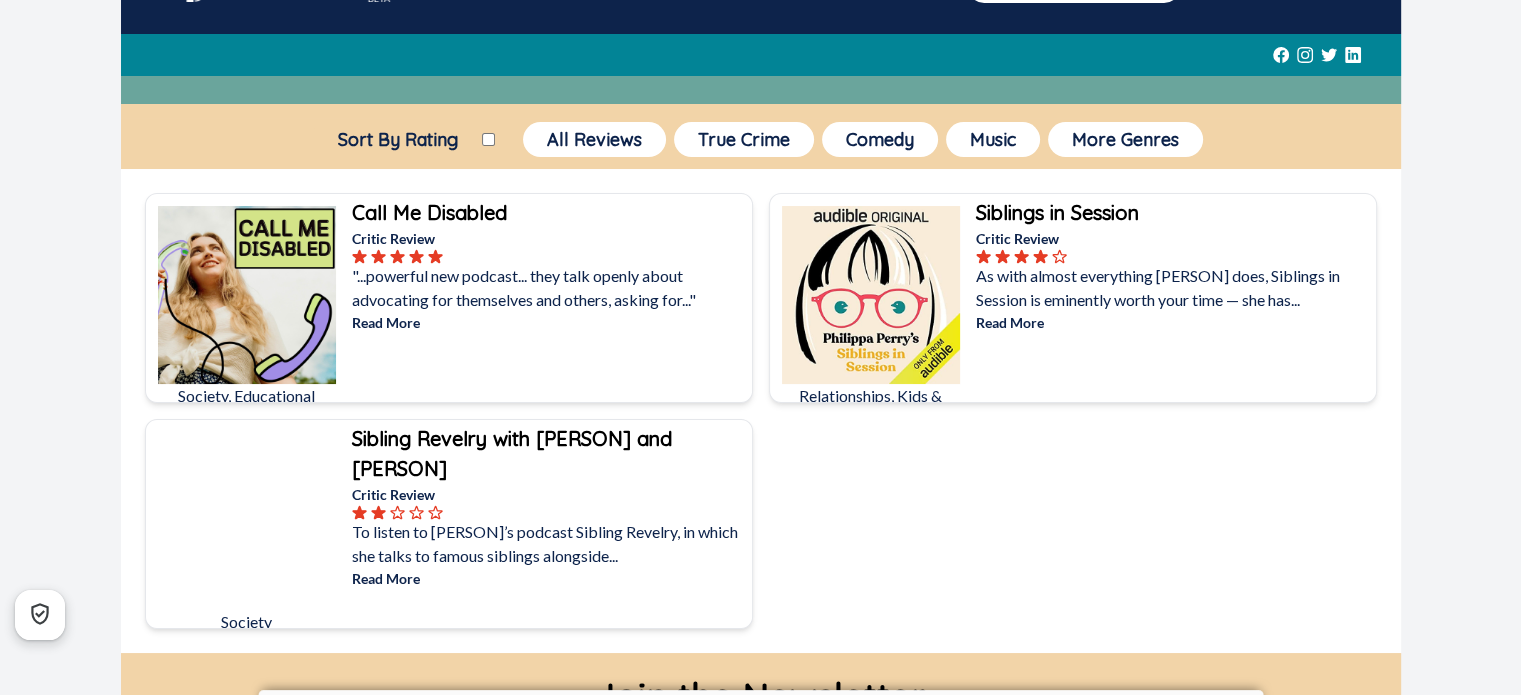 scroll, scrollTop: 0, scrollLeft: 0, axis: both 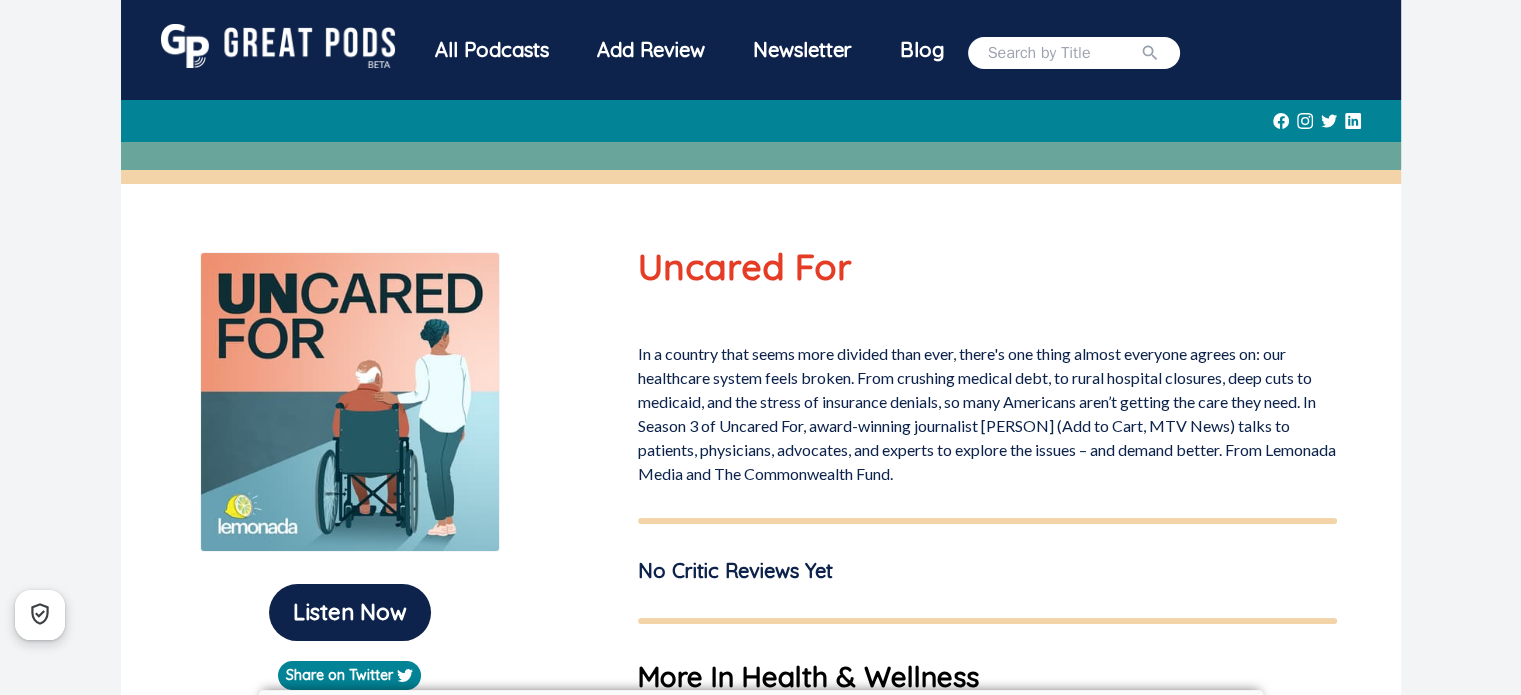 click at bounding box center [1074, 53] 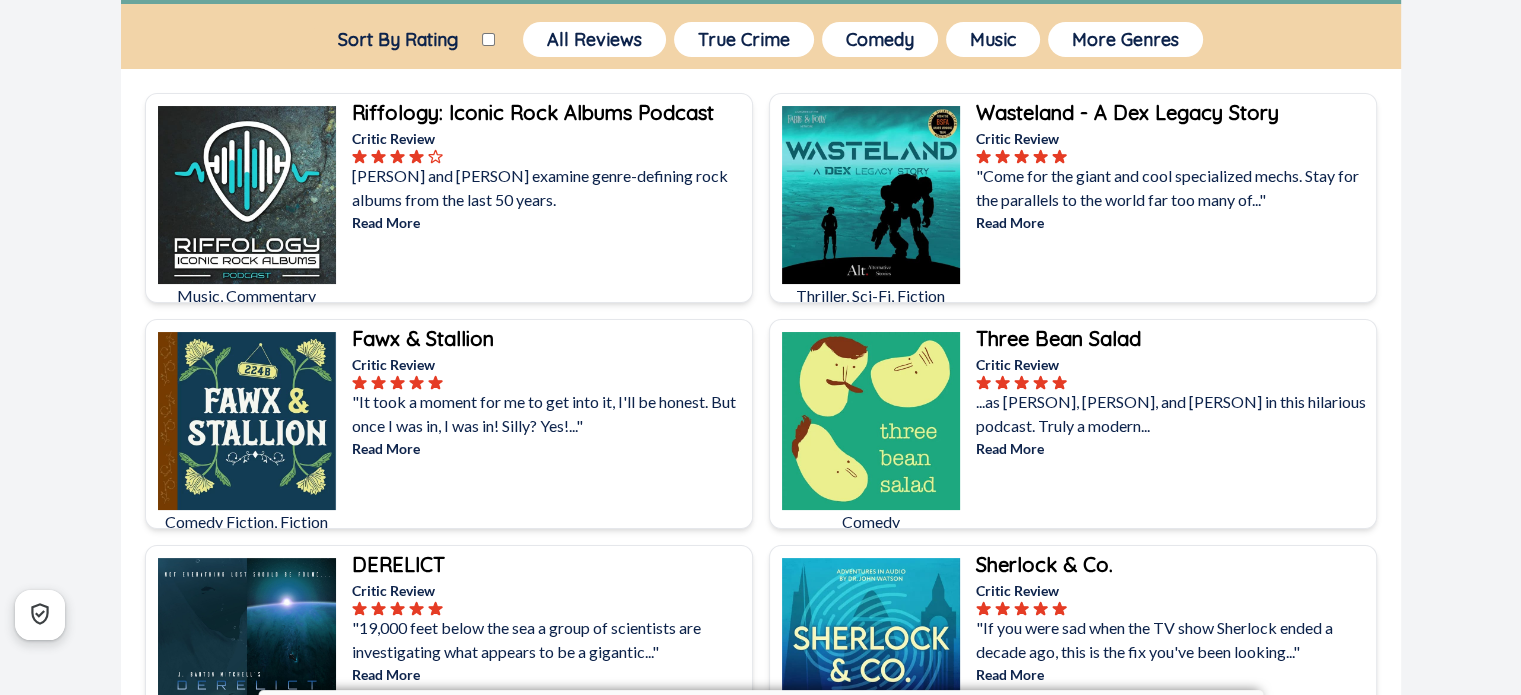 scroll, scrollTop: 33, scrollLeft: 0, axis: vertical 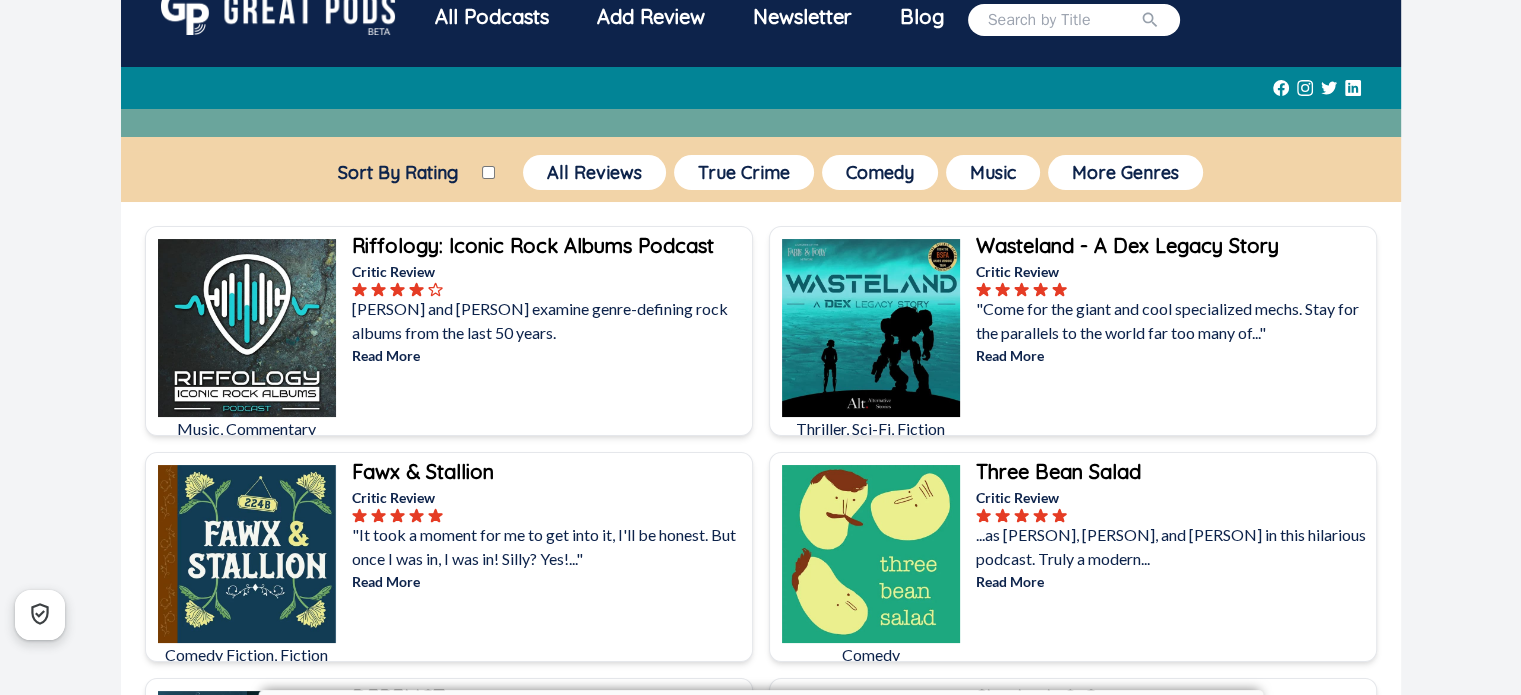 click on "Sort By Rating" at bounding box center (488, 172) 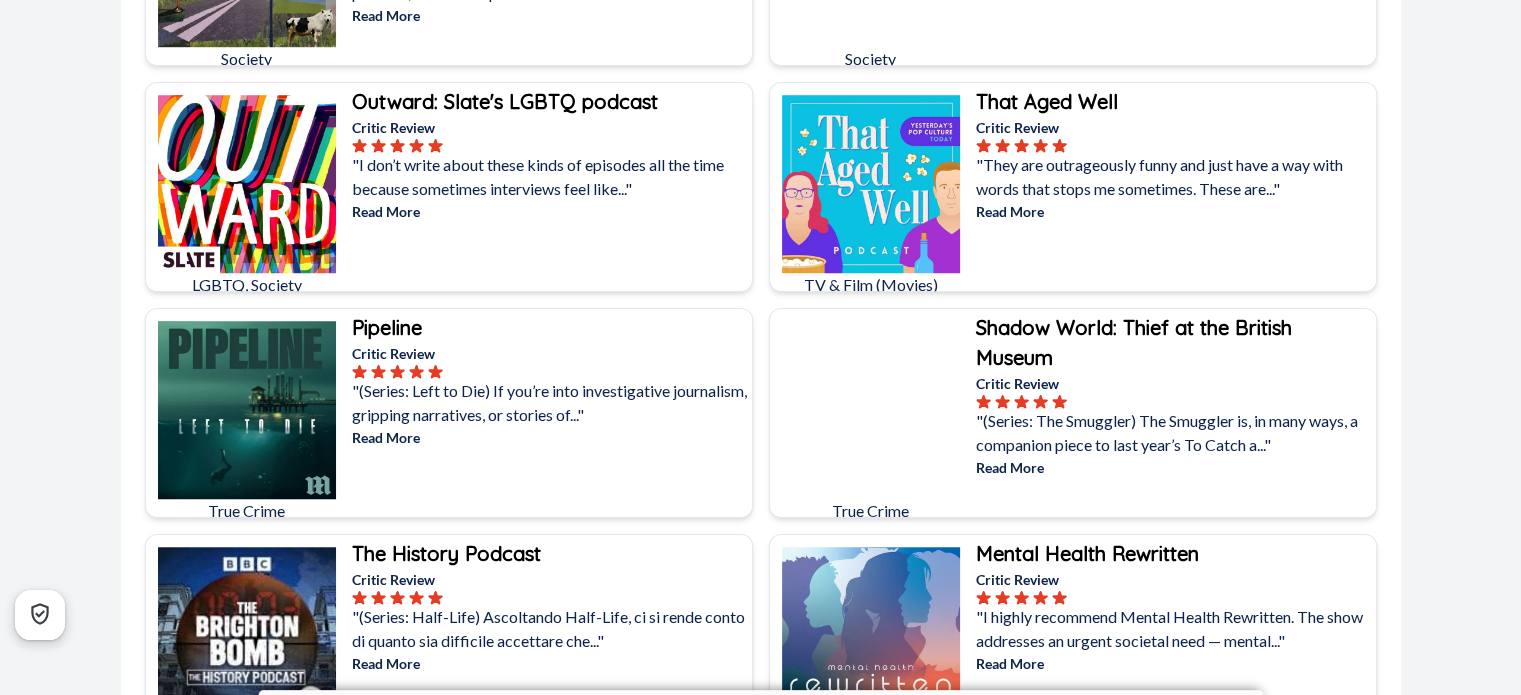 scroll, scrollTop: 1566, scrollLeft: 0, axis: vertical 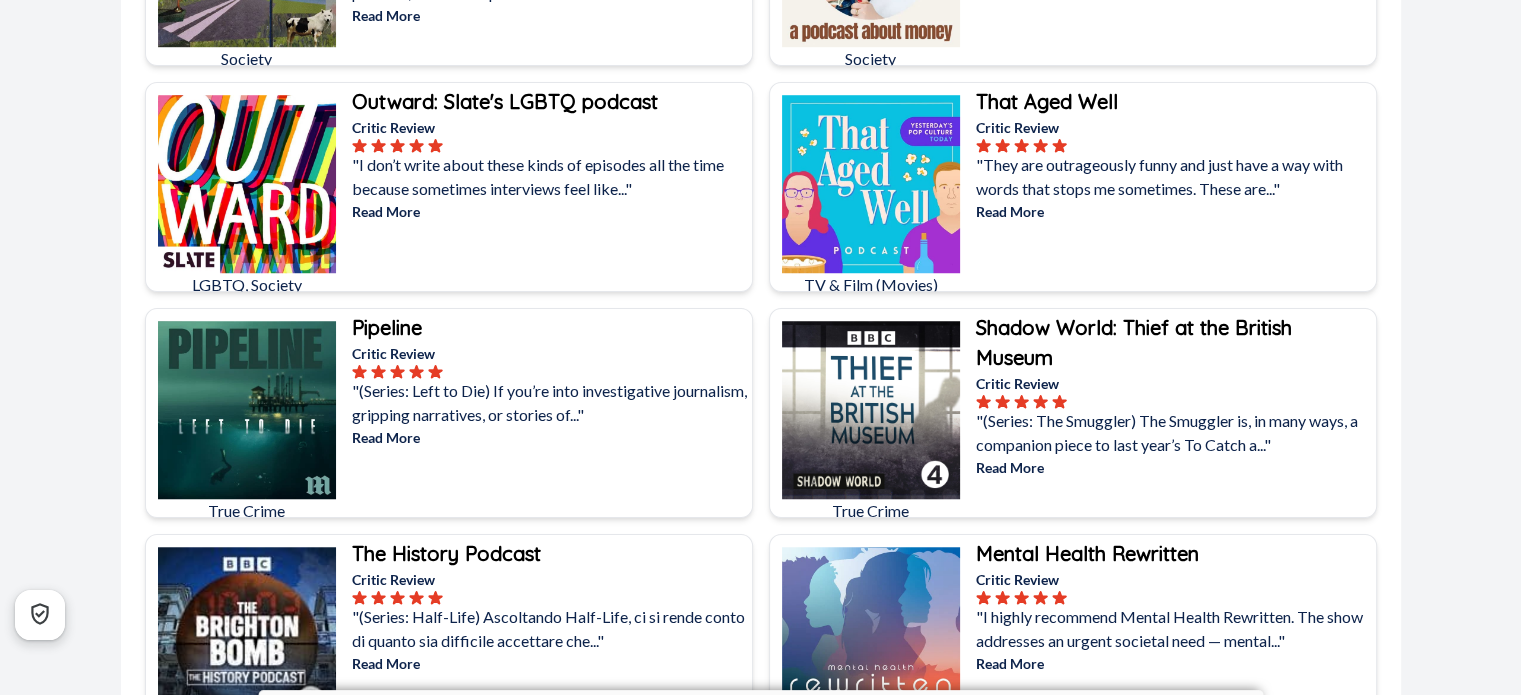 click on "Shadow World: Thief at the British Museum" at bounding box center [1134, 342] 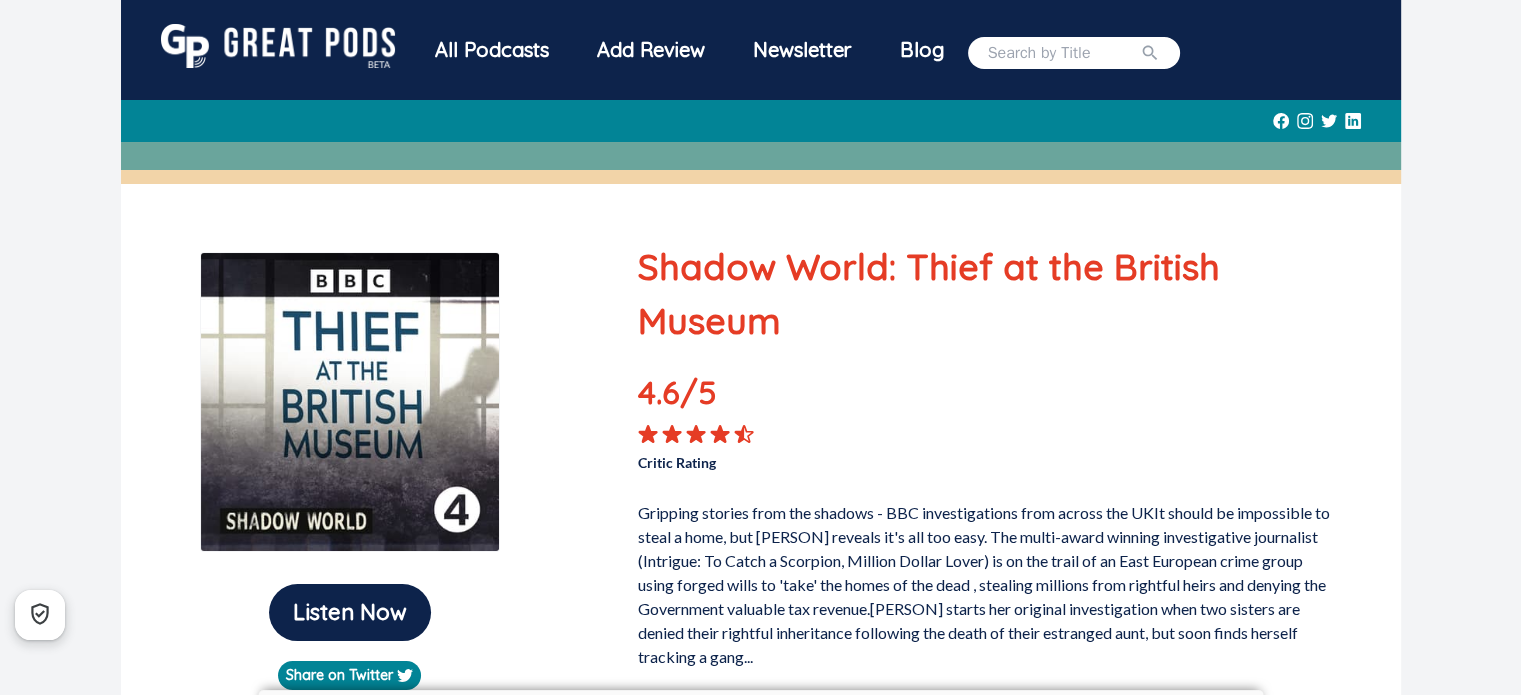 scroll, scrollTop: 66, scrollLeft: 0, axis: vertical 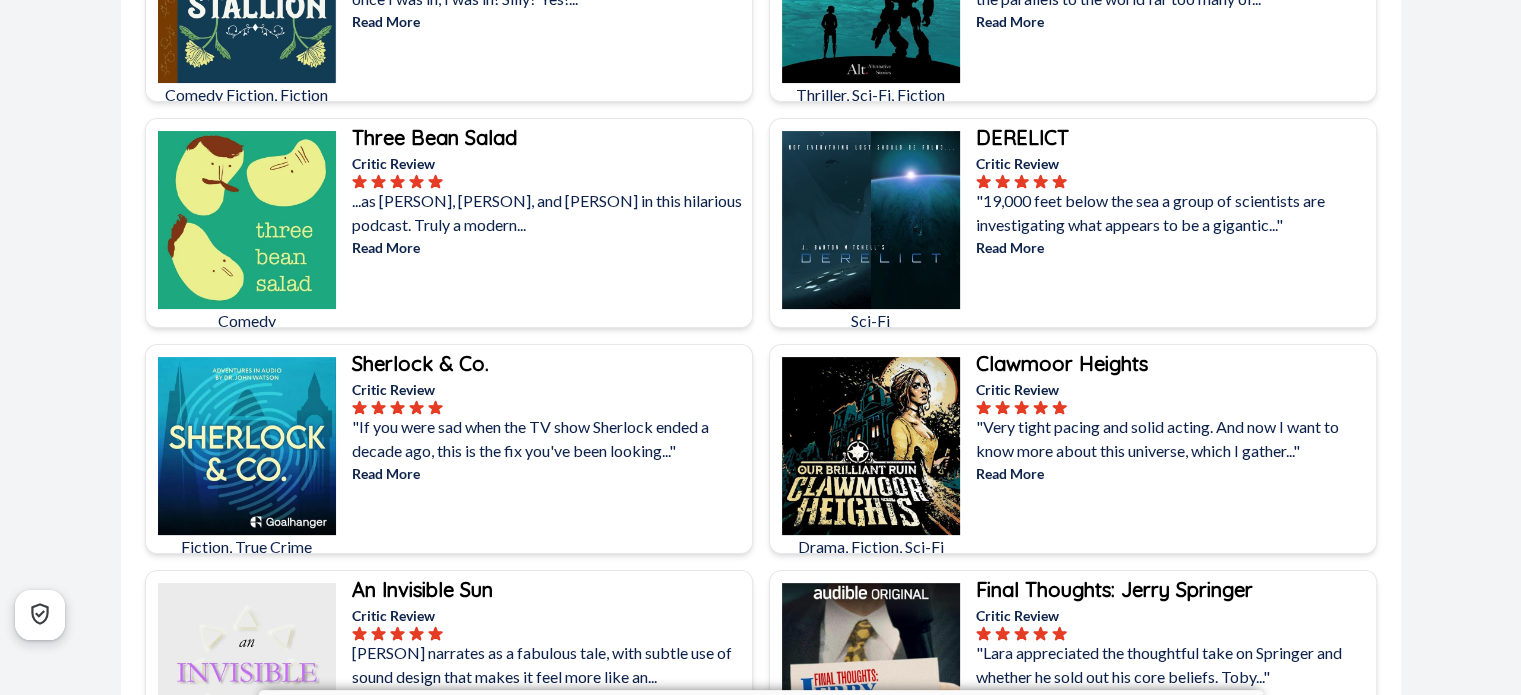 click on "Critic Review" at bounding box center [550, 389] 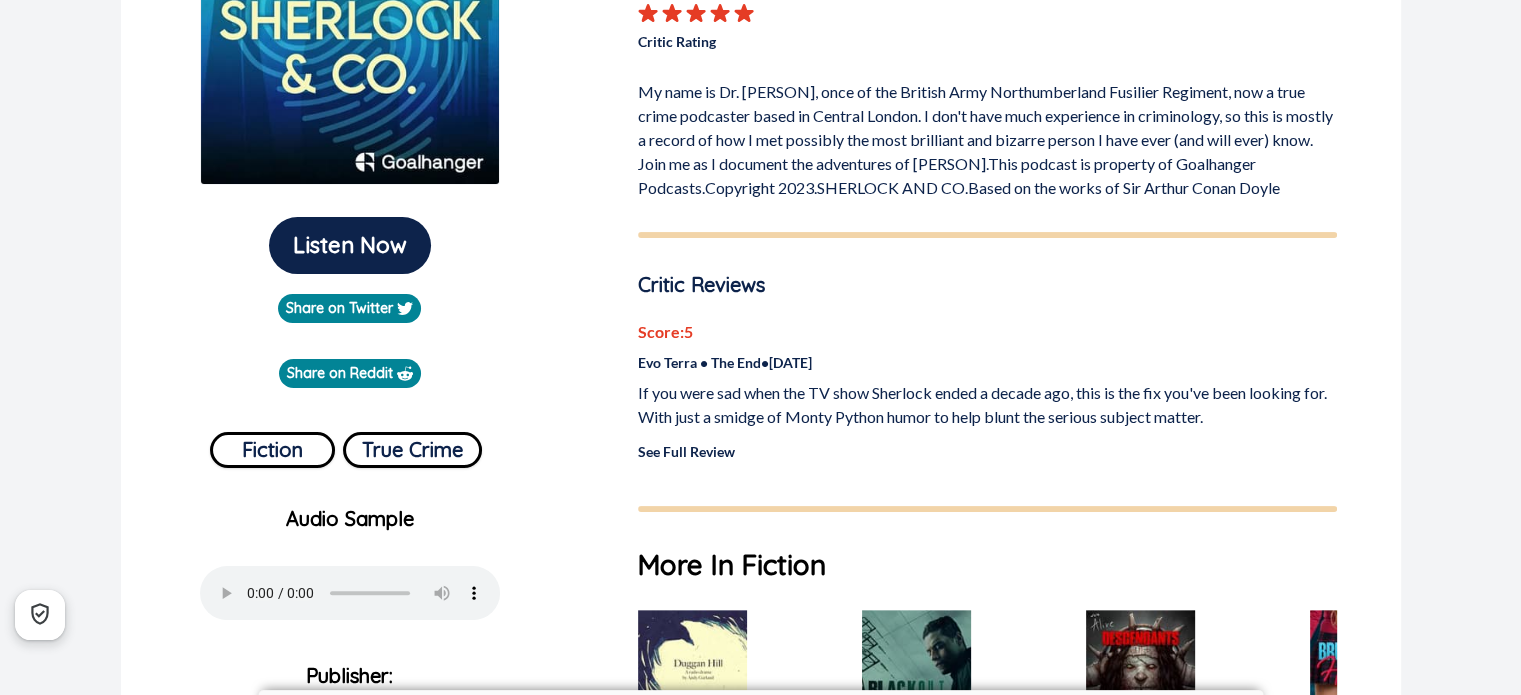 scroll, scrollTop: 0, scrollLeft: 0, axis: both 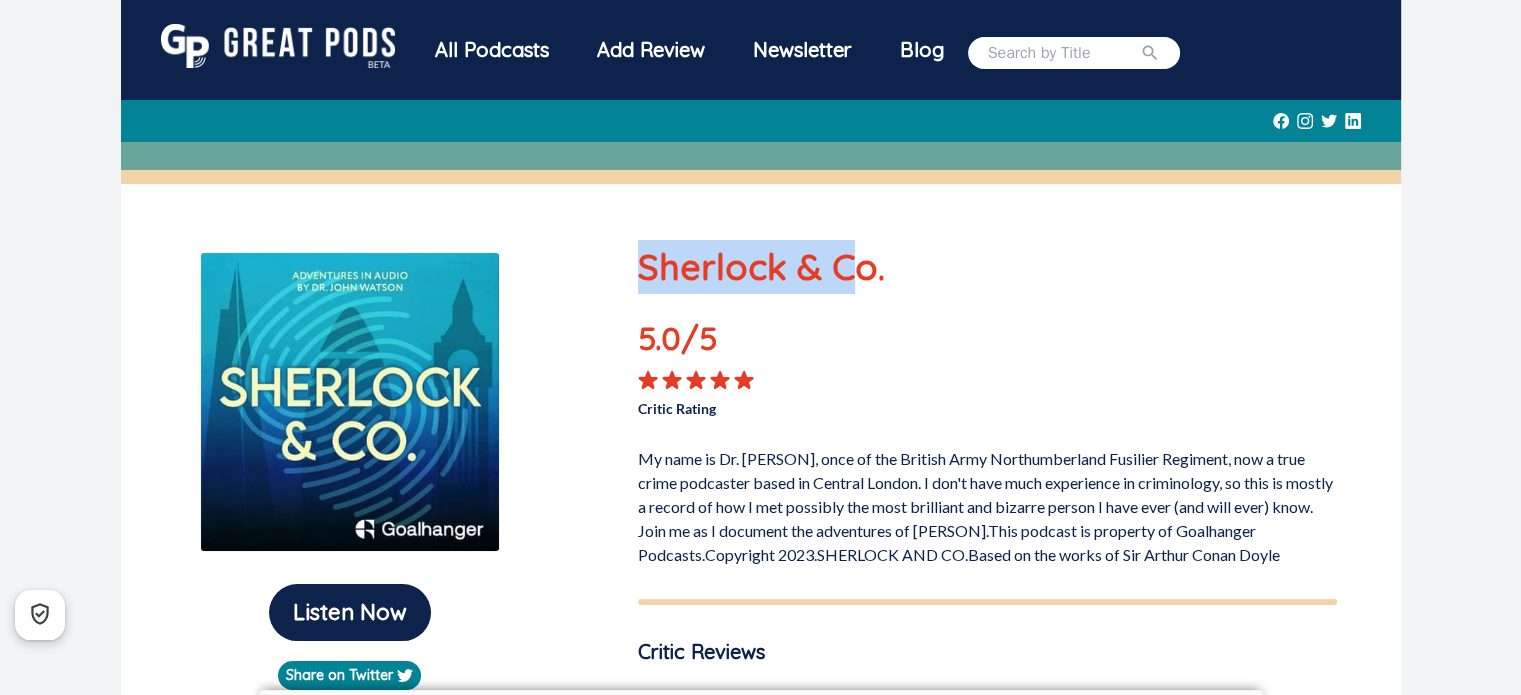 drag, startPoint x: 634, startPoint y: 269, endPoint x: 839, endPoint y: 282, distance: 205.41179 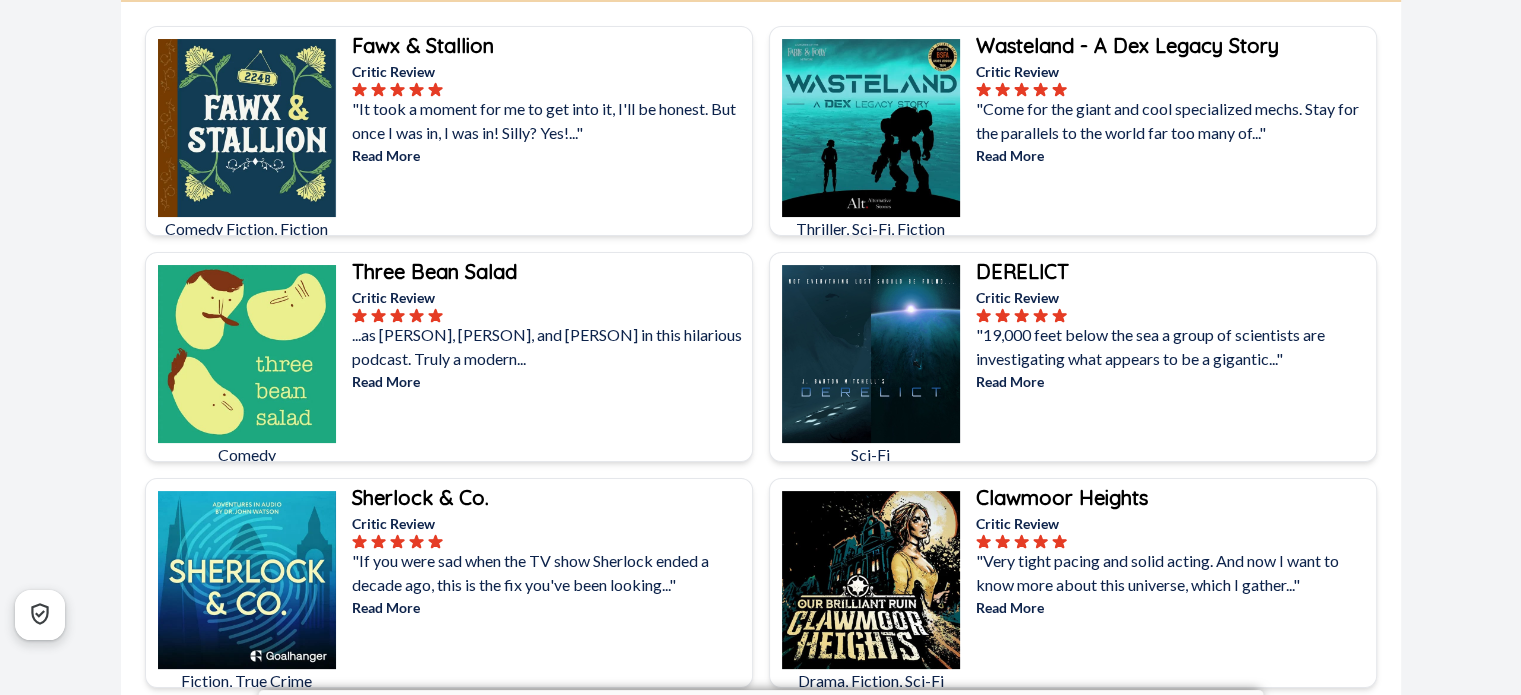 scroll, scrollTop: 0, scrollLeft: 0, axis: both 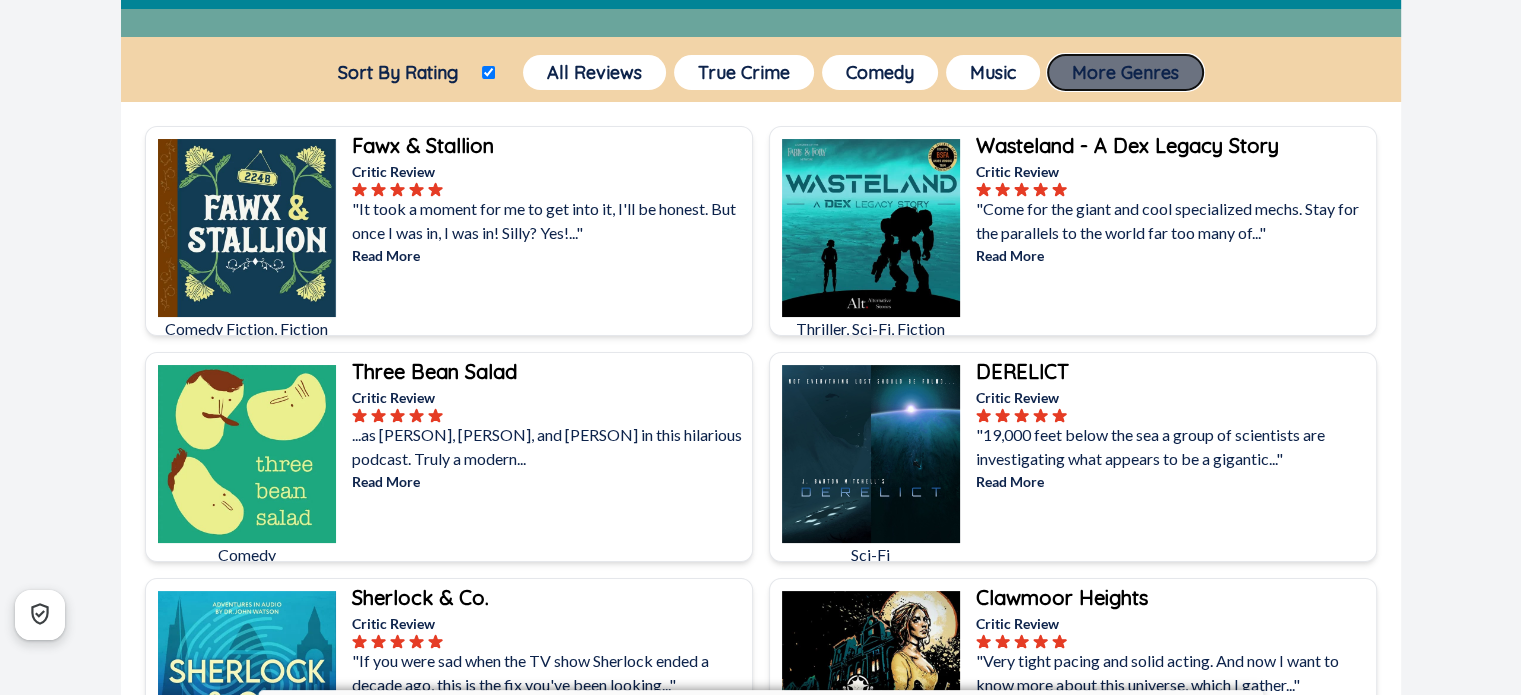 click on "More Genres" at bounding box center (1125, 72) 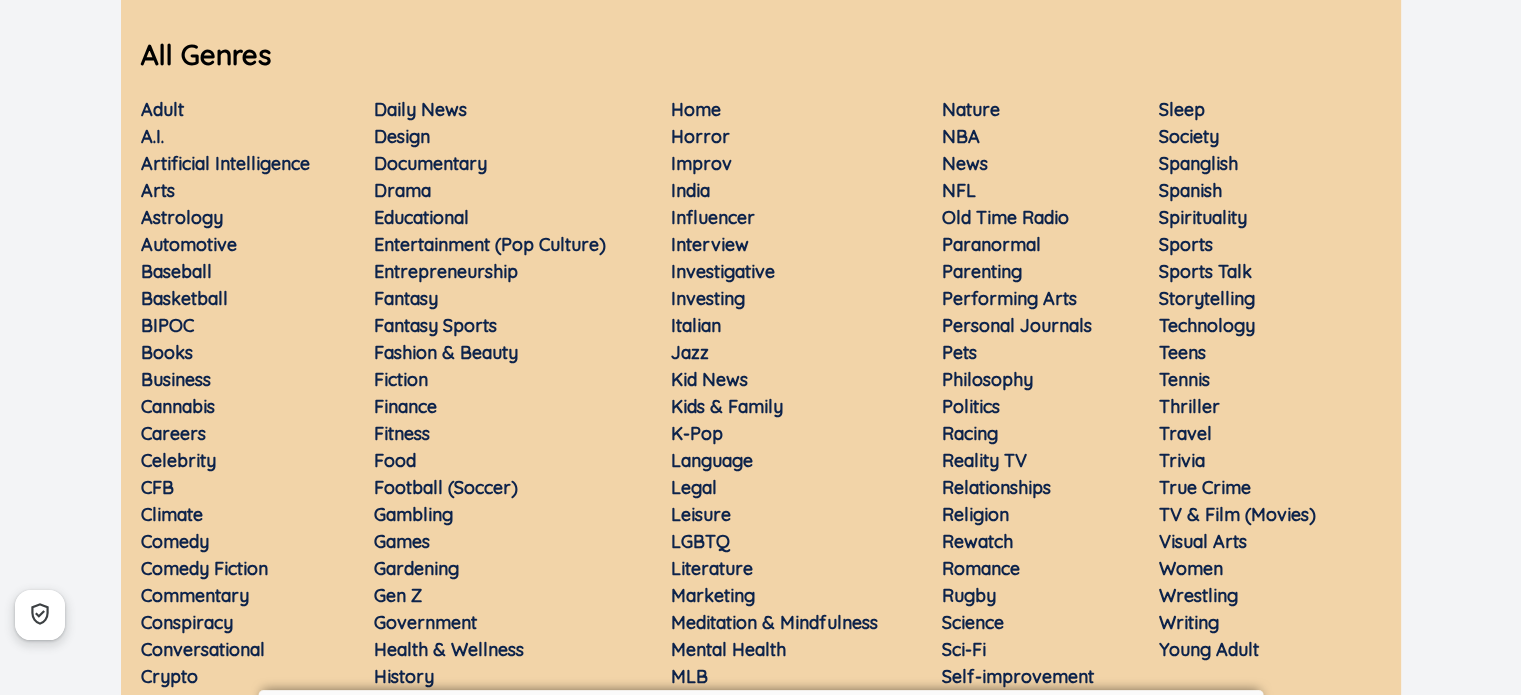 scroll, scrollTop: 400, scrollLeft: 0, axis: vertical 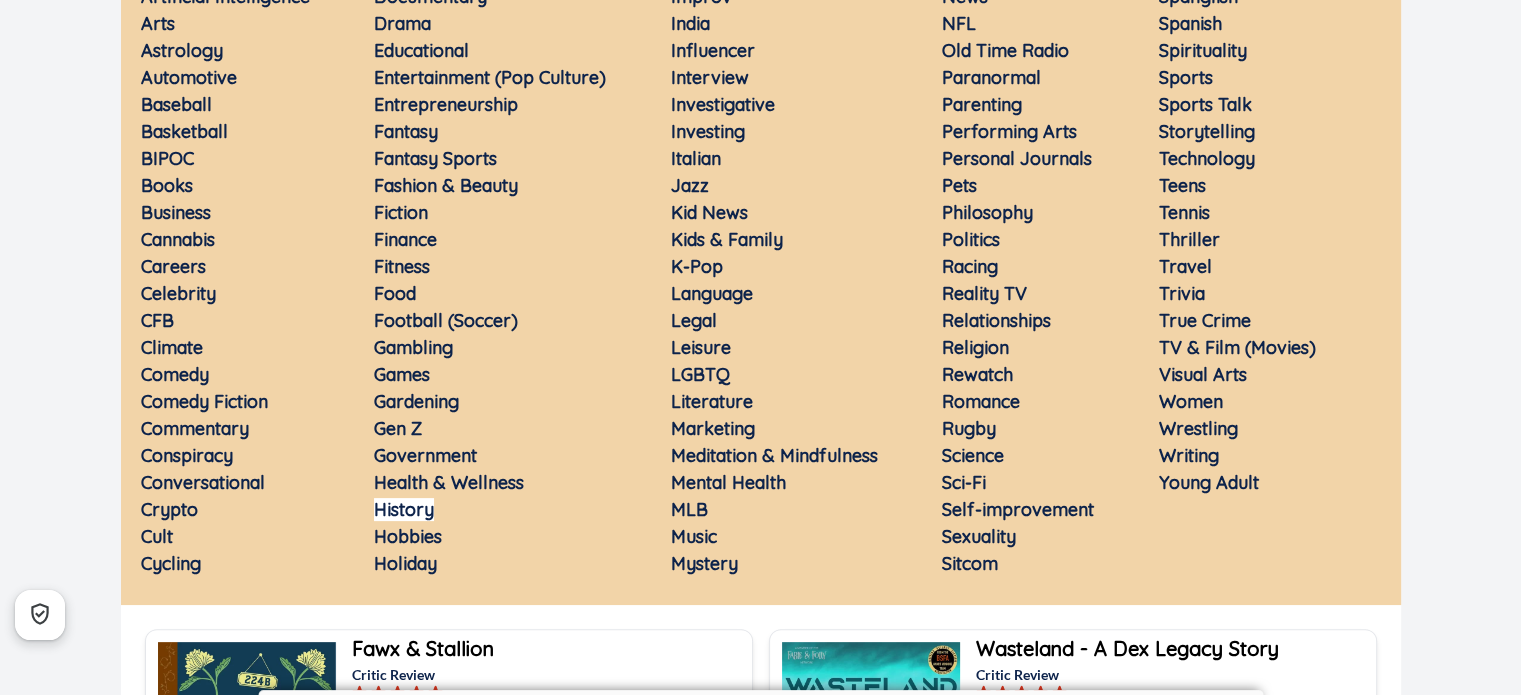 click on "History" at bounding box center (404, 509) 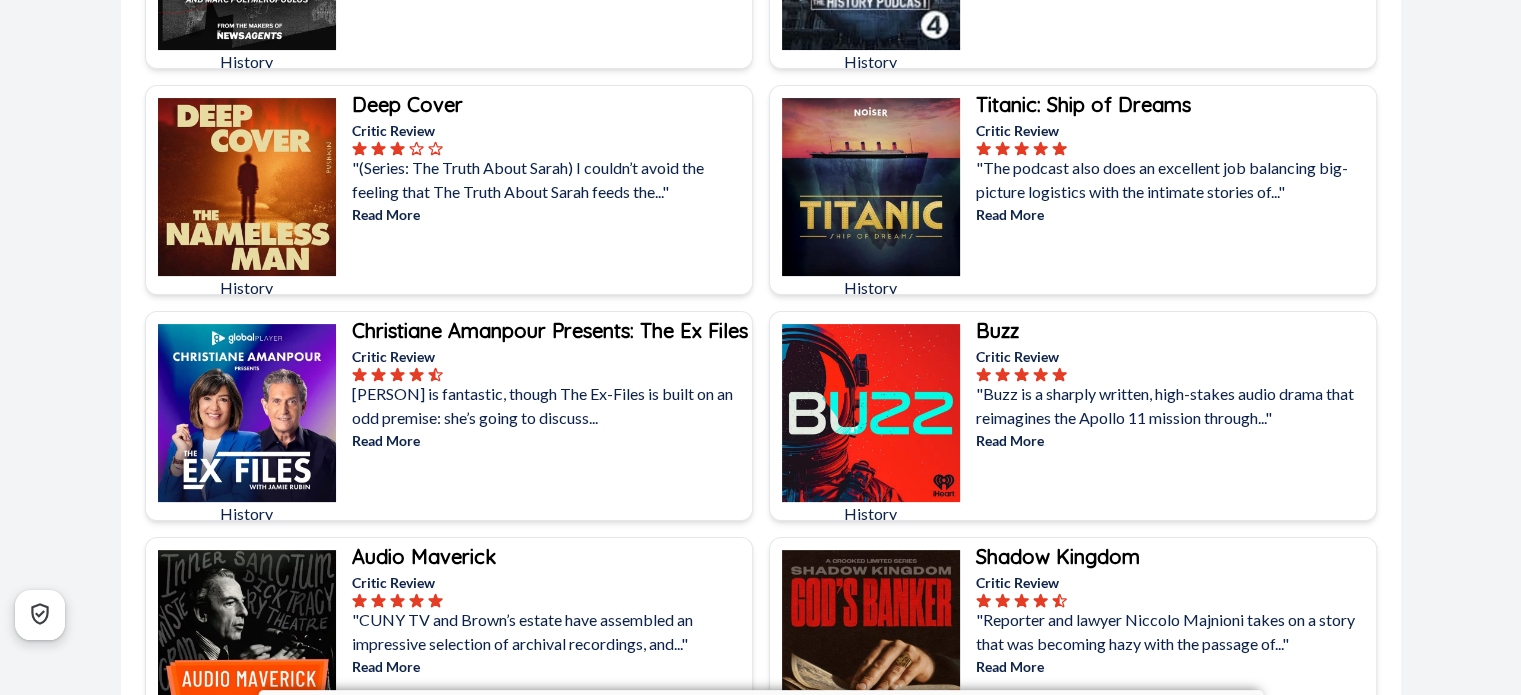 scroll, scrollTop: 0, scrollLeft: 0, axis: both 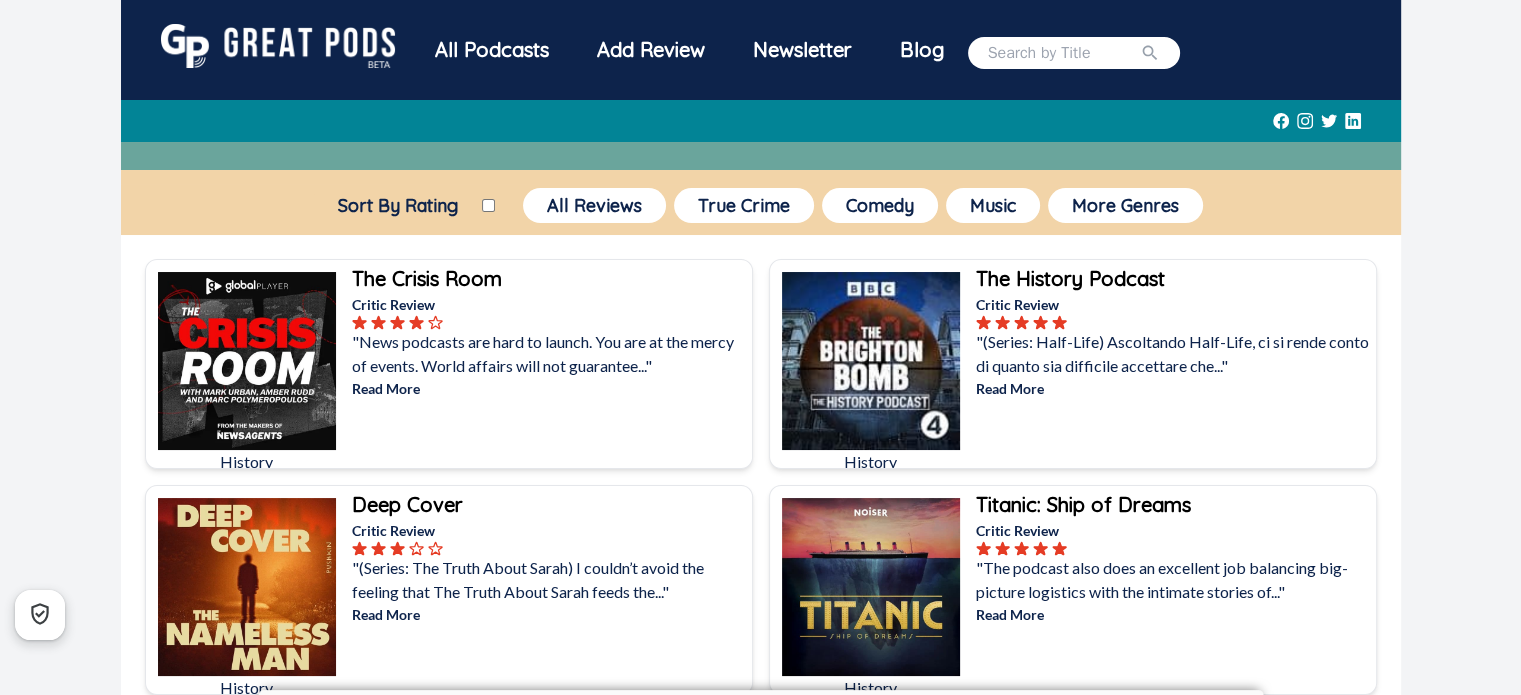 click on "Sort By Rating" at bounding box center [488, 205] 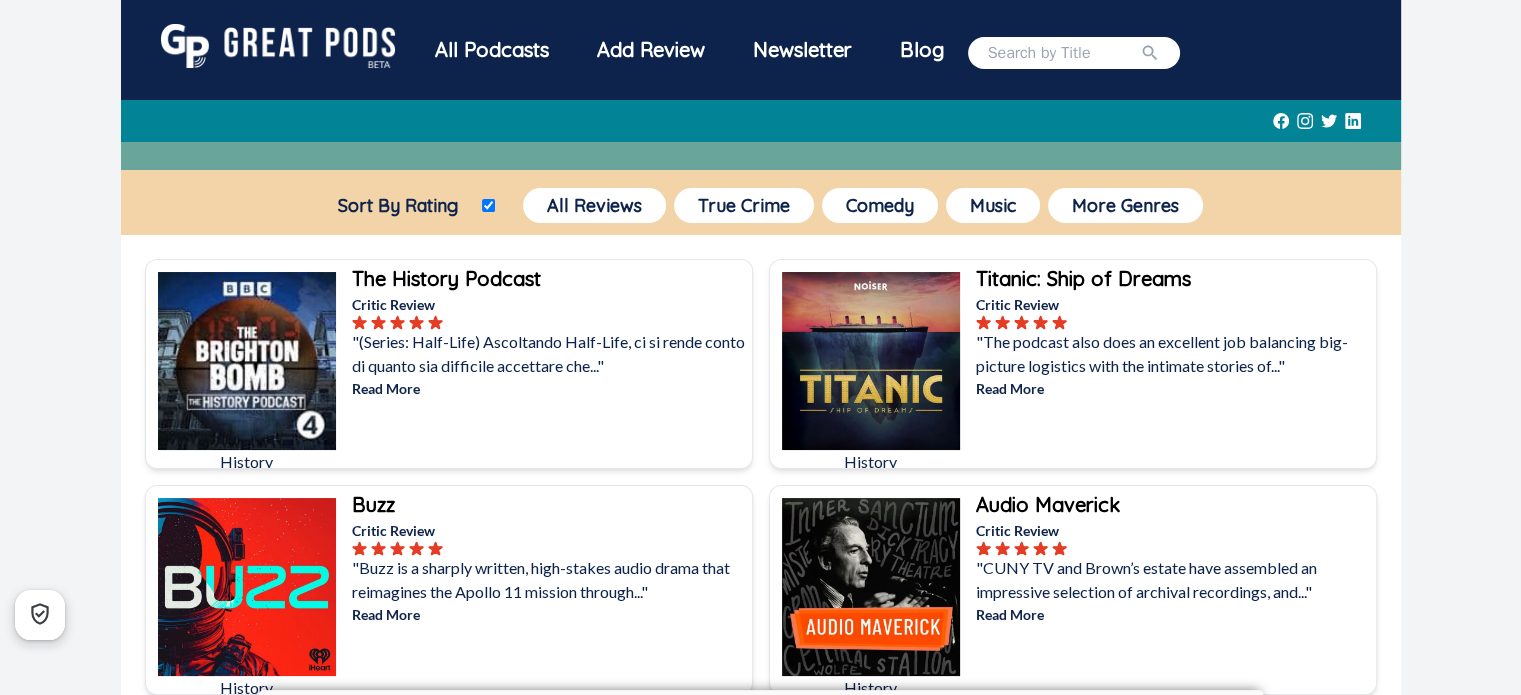 click on "The History Podcast" at bounding box center [446, 278] 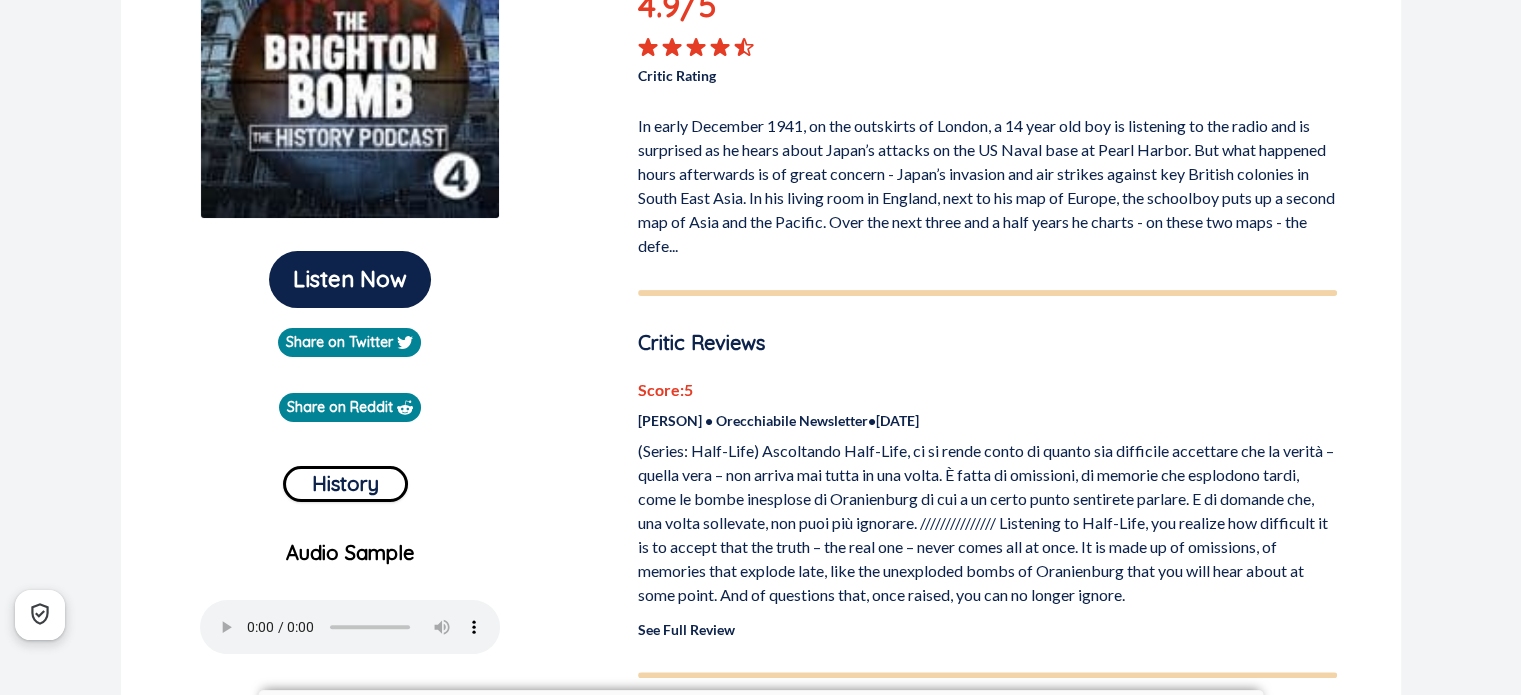 scroll, scrollTop: 200, scrollLeft: 0, axis: vertical 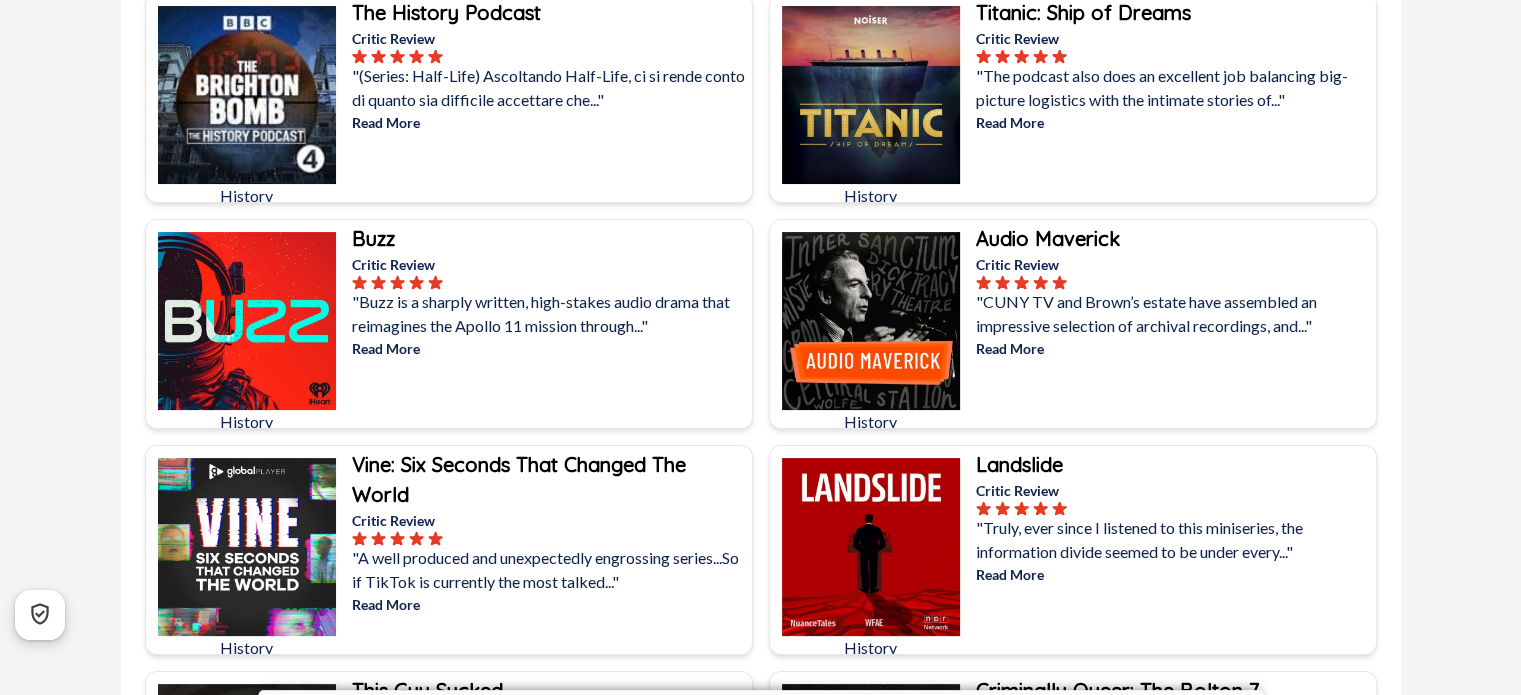 click on "Vine: Six Seconds That Changed The World" at bounding box center (519, 479) 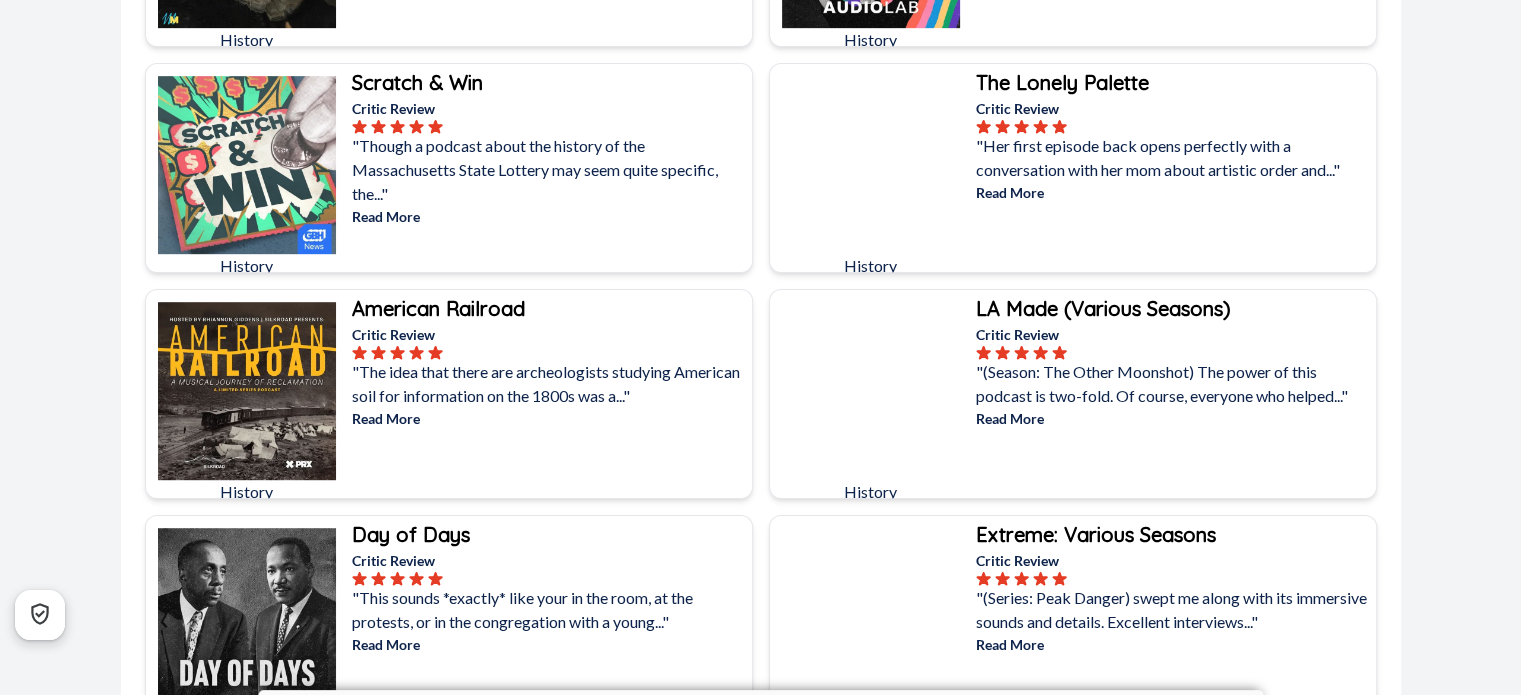 scroll, scrollTop: 1133, scrollLeft: 0, axis: vertical 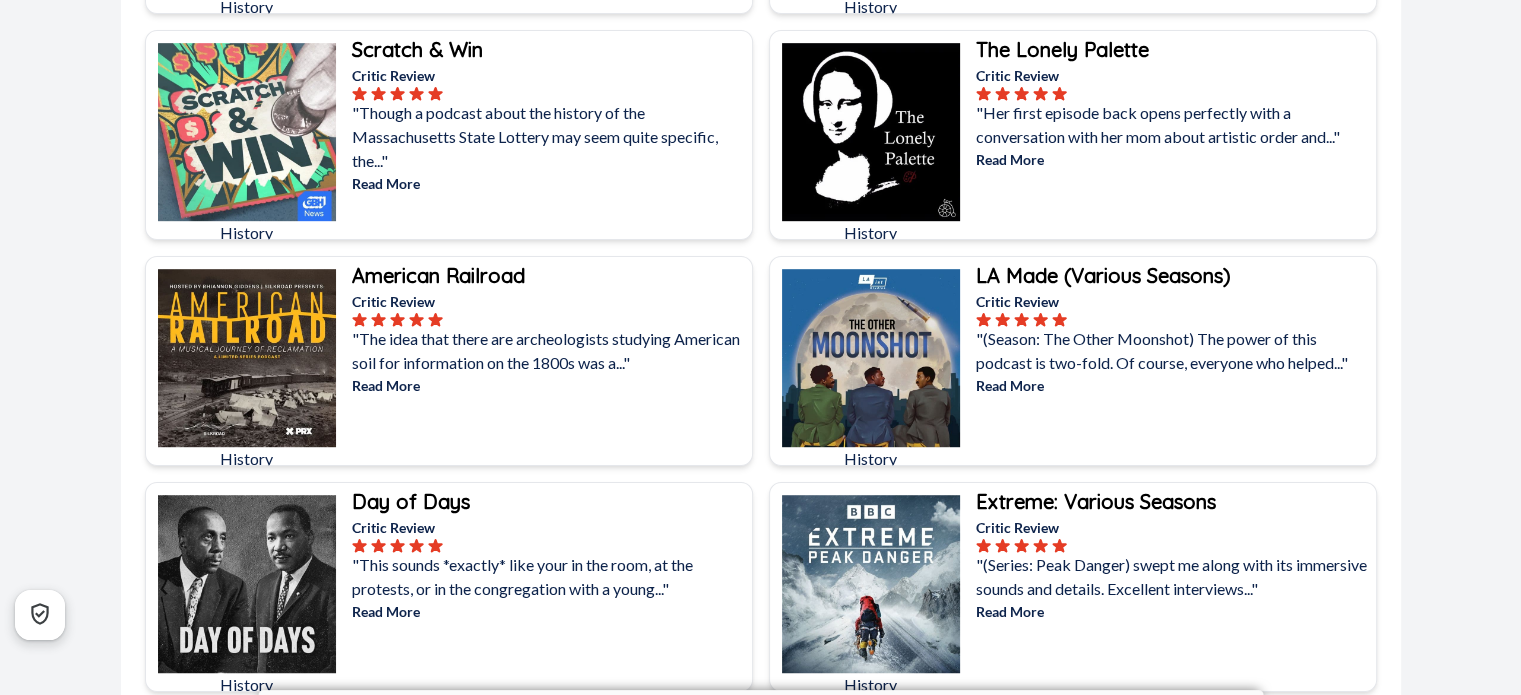 click on "Extreme: Various Seasons" at bounding box center (1096, 501) 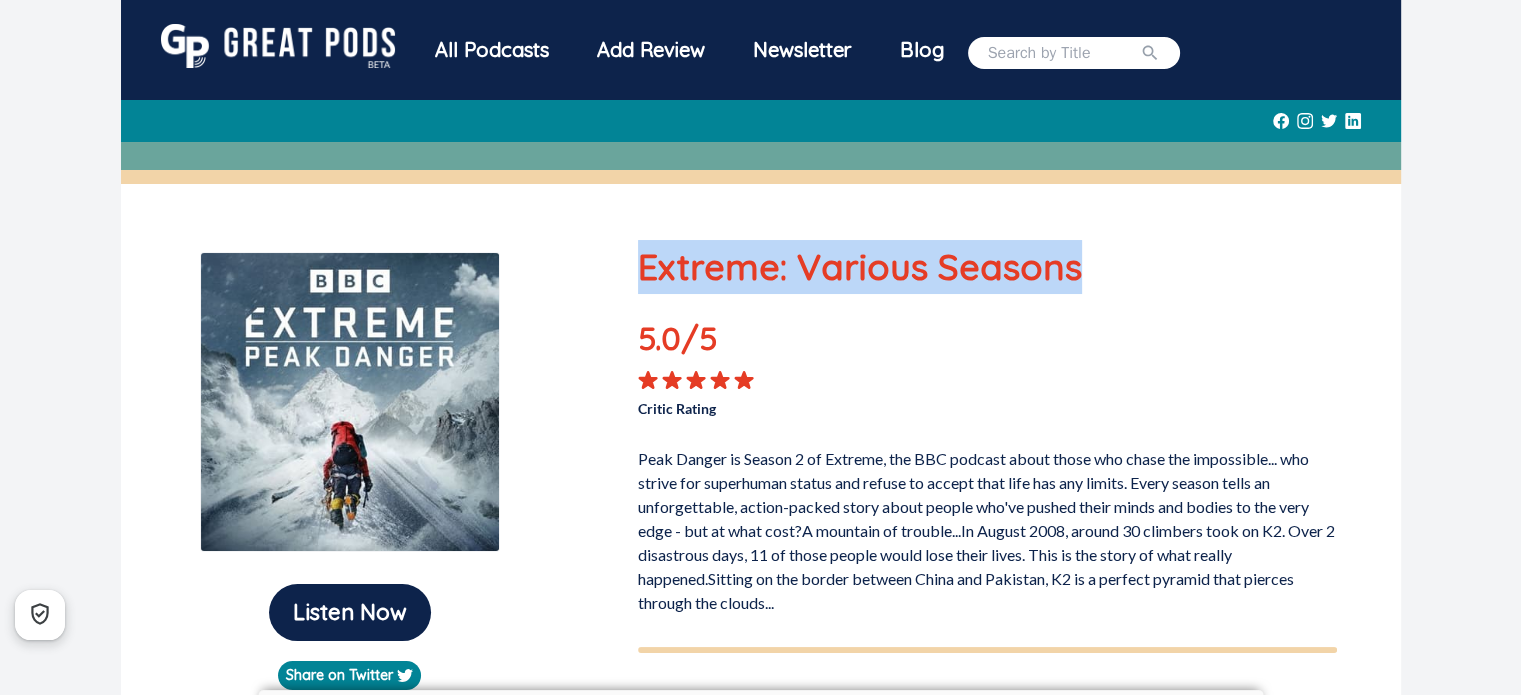 drag, startPoint x: 644, startPoint y: 273, endPoint x: 1097, endPoint y: 273, distance: 453 